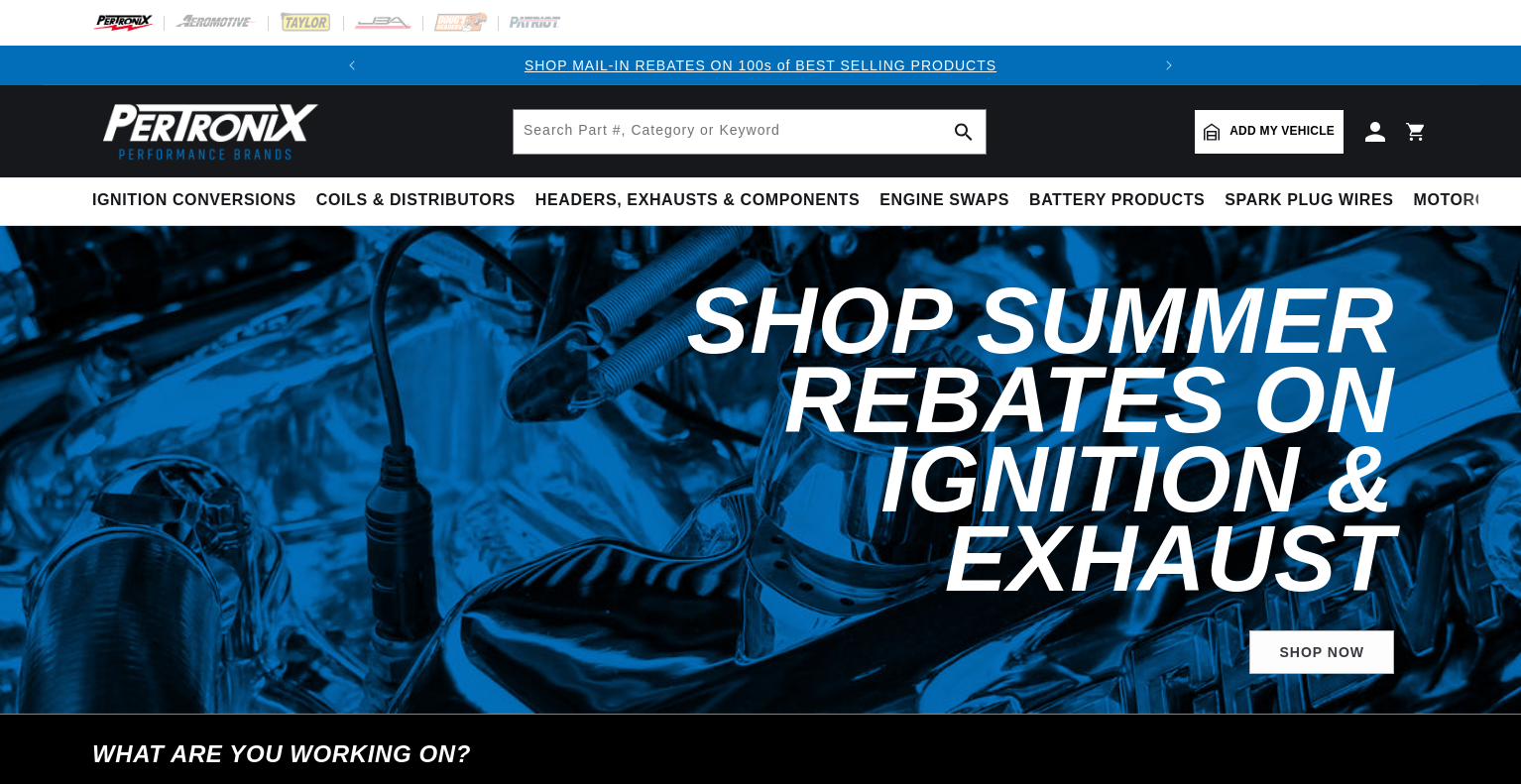 scroll, scrollTop: 0, scrollLeft: 0, axis: both 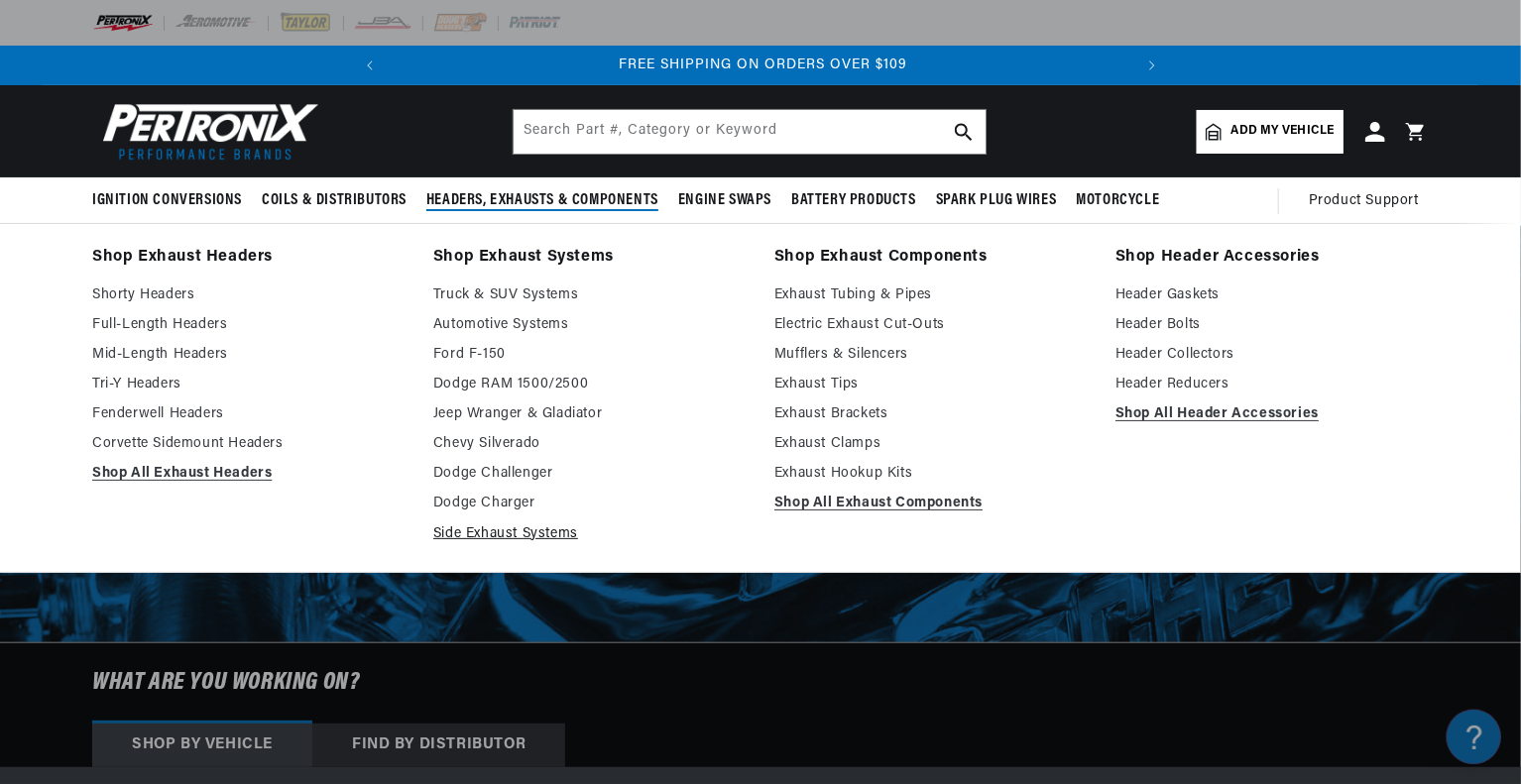 click on "Side Exhaust Systems" at bounding box center (590, 534) 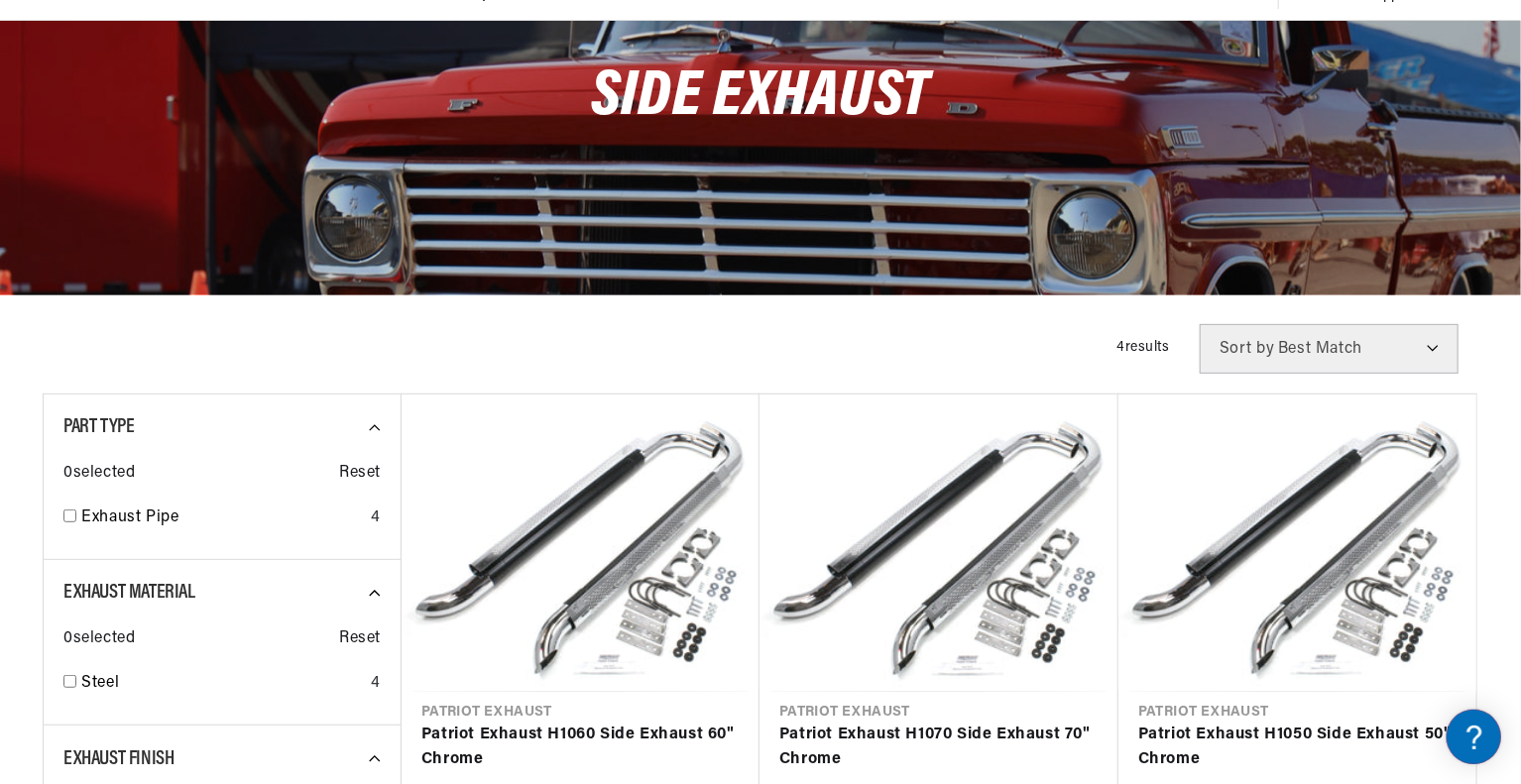scroll, scrollTop: 206, scrollLeft: 0, axis: vertical 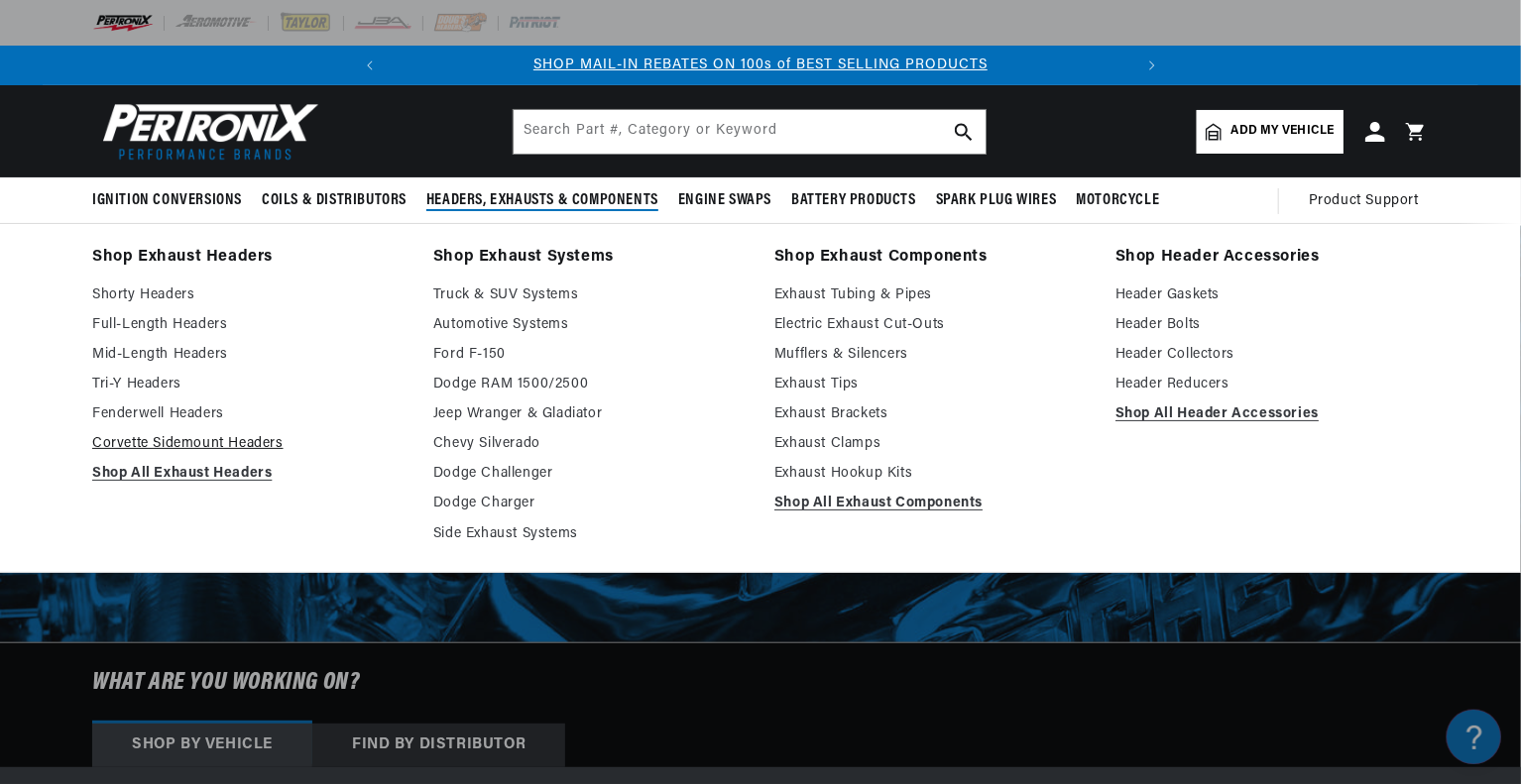 click on "Corvette Sidemount Headers" at bounding box center (249, 444) 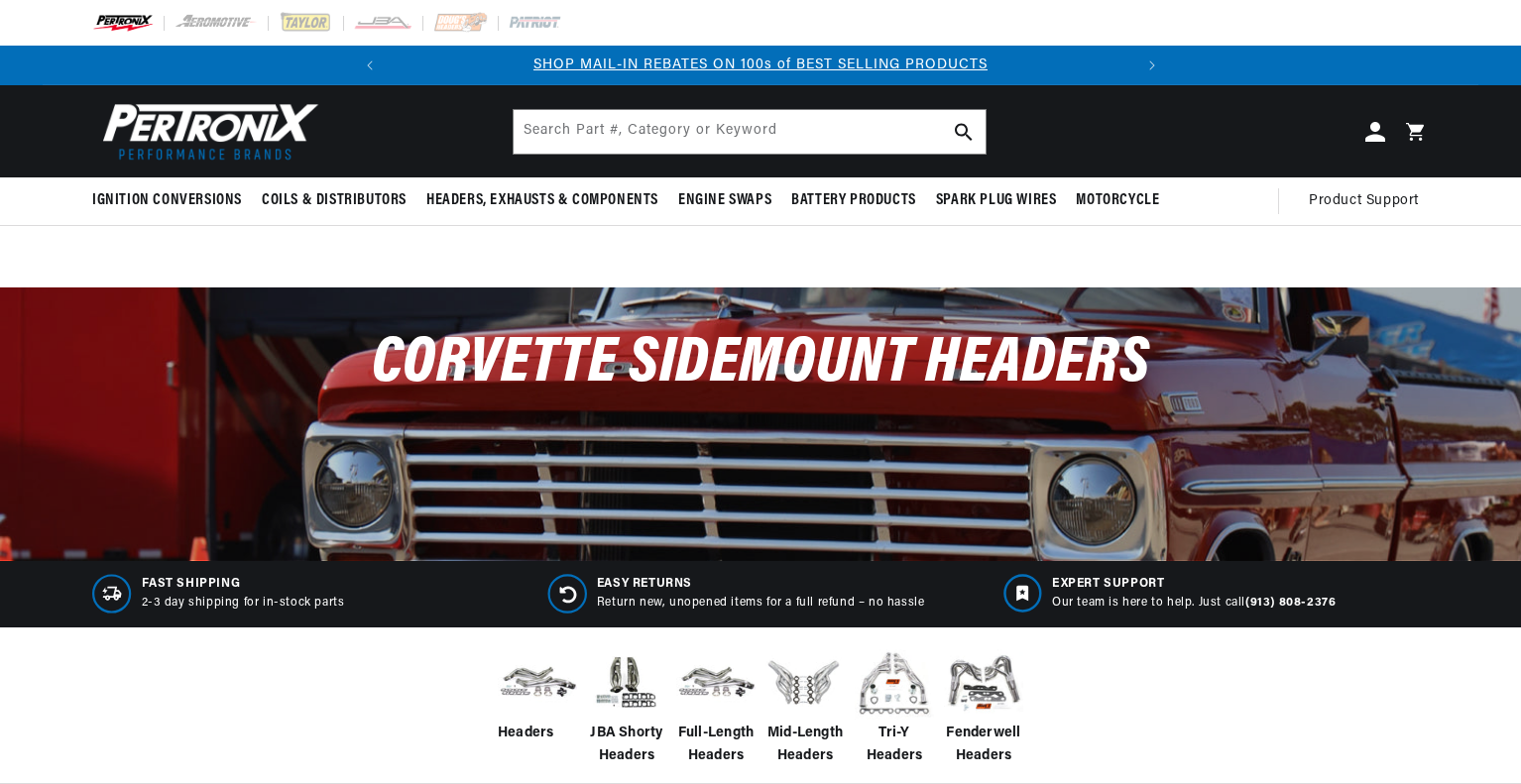 scroll, scrollTop: 0, scrollLeft: 0, axis: both 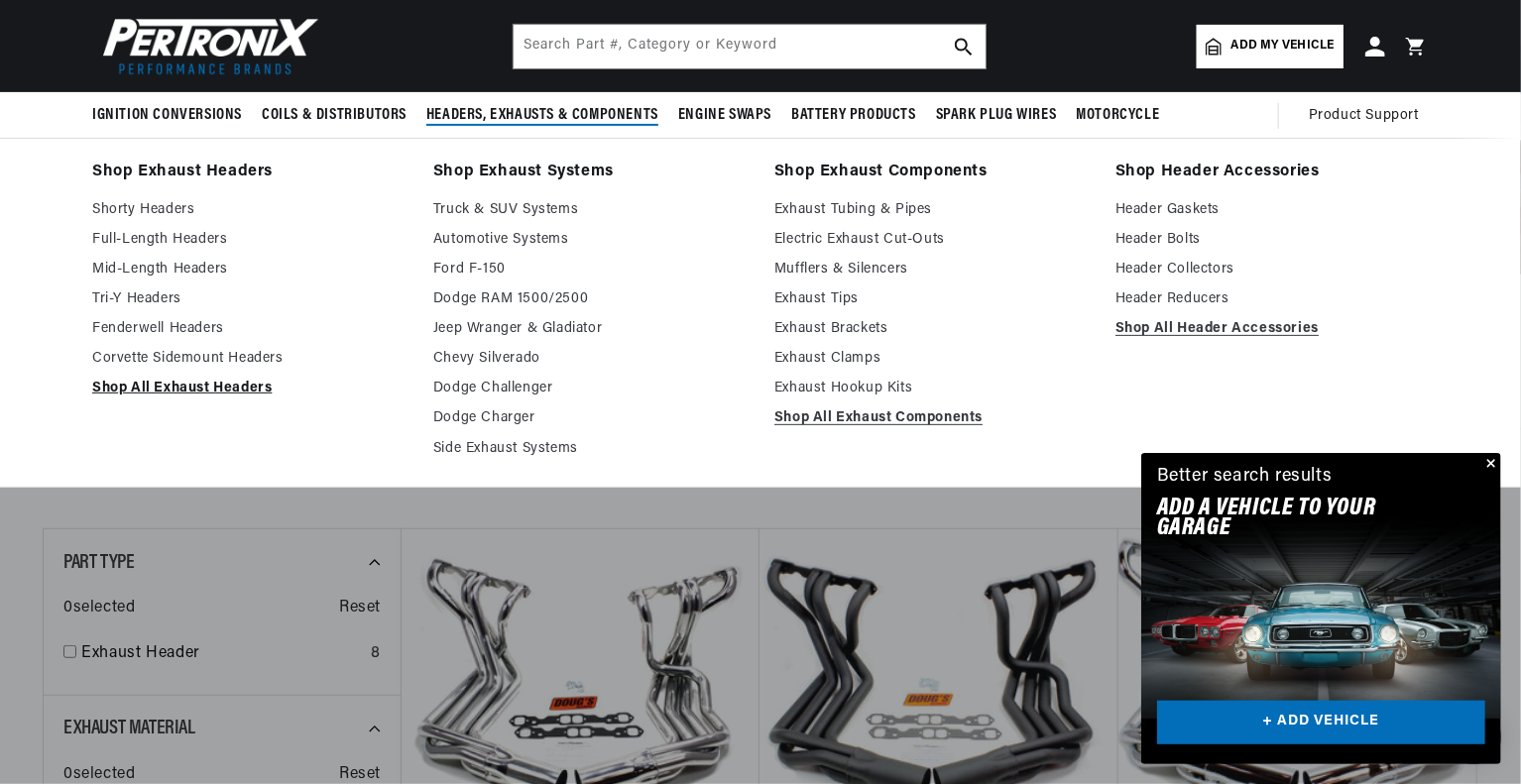 click on "Shop All Exhaust Headers" at bounding box center [249, 389] 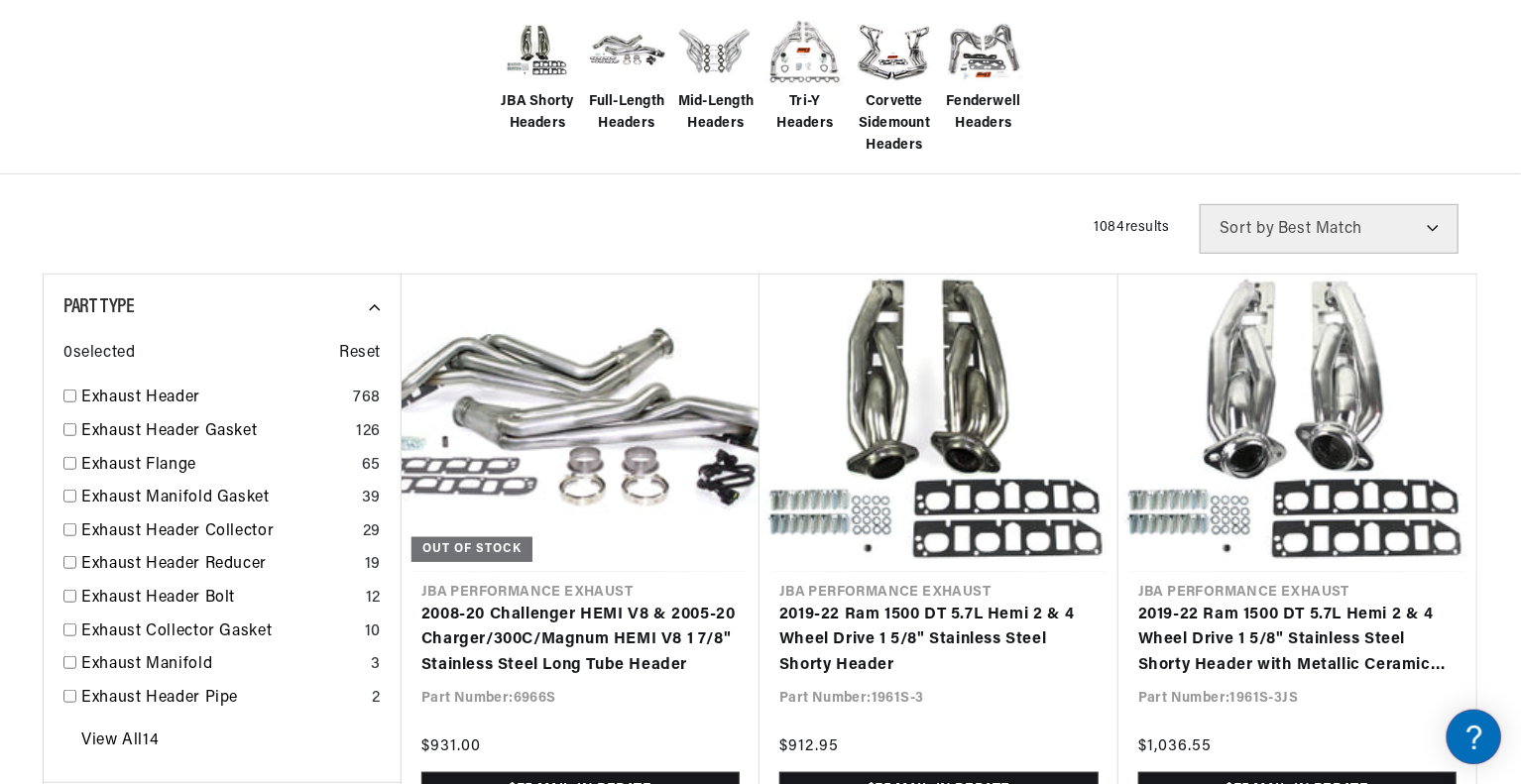 scroll, scrollTop: 570, scrollLeft: 0, axis: vertical 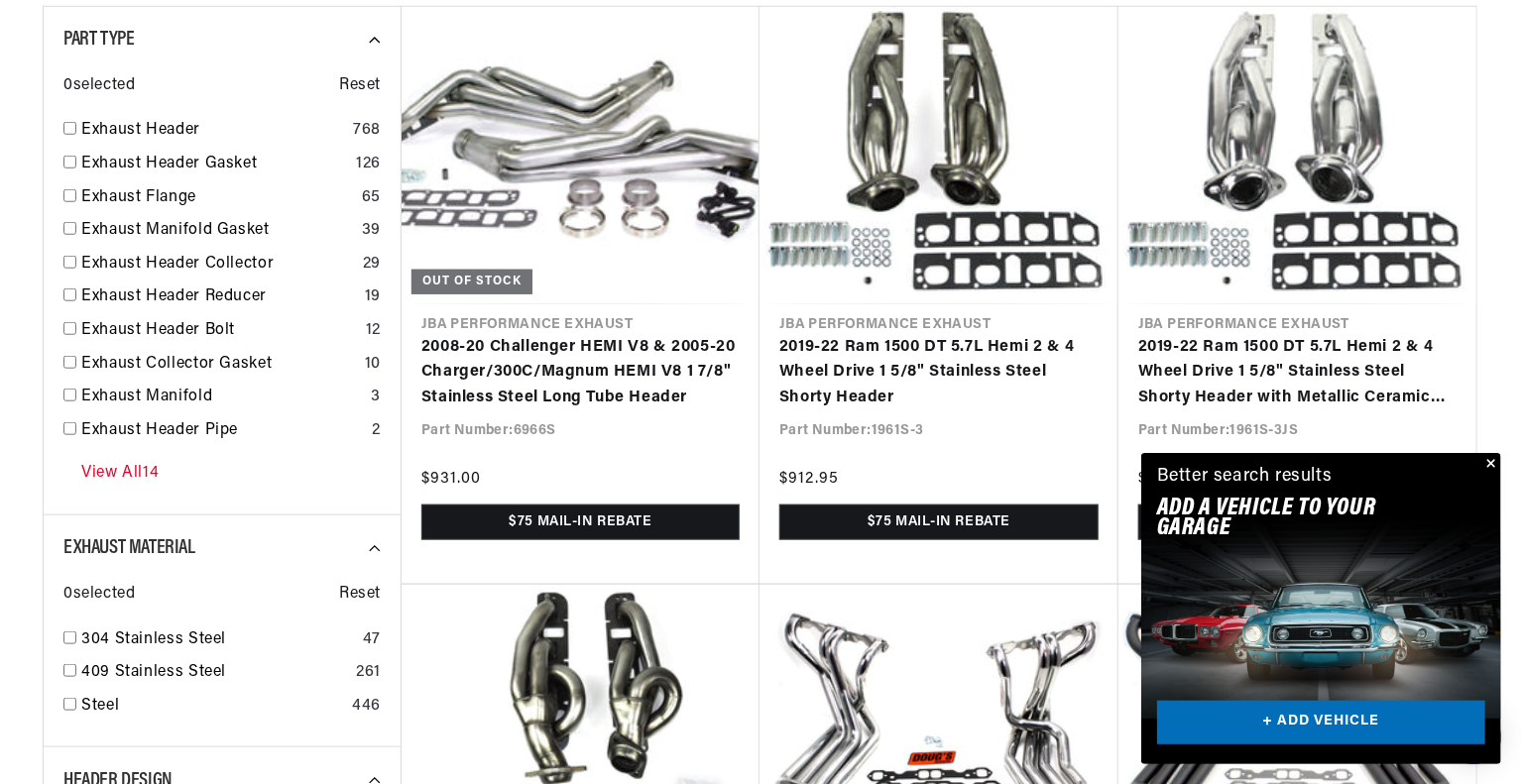 click on "View All  14" at bounding box center [120, 474] 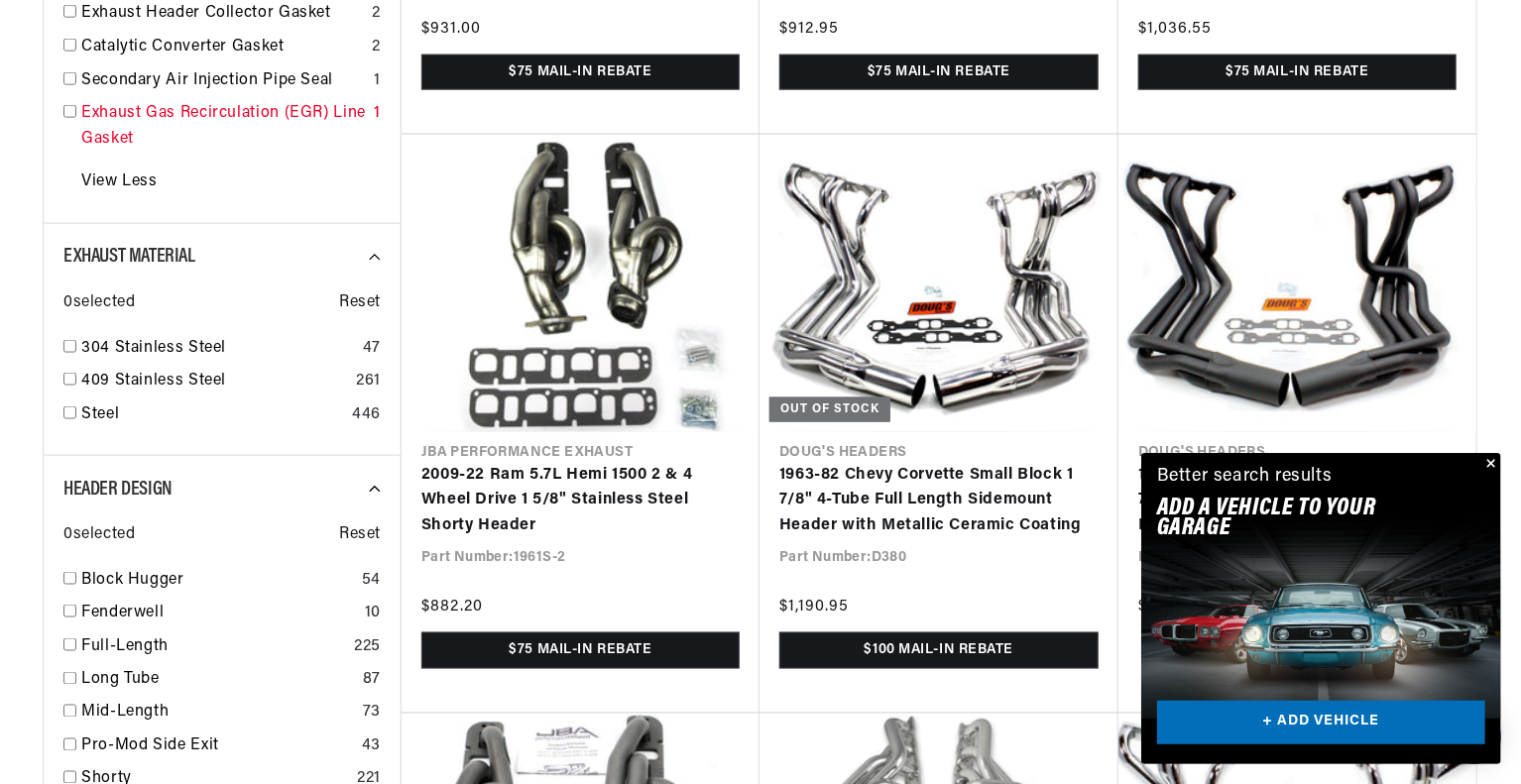 scroll, scrollTop: 1256, scrollLeft: 0, axis: vertical 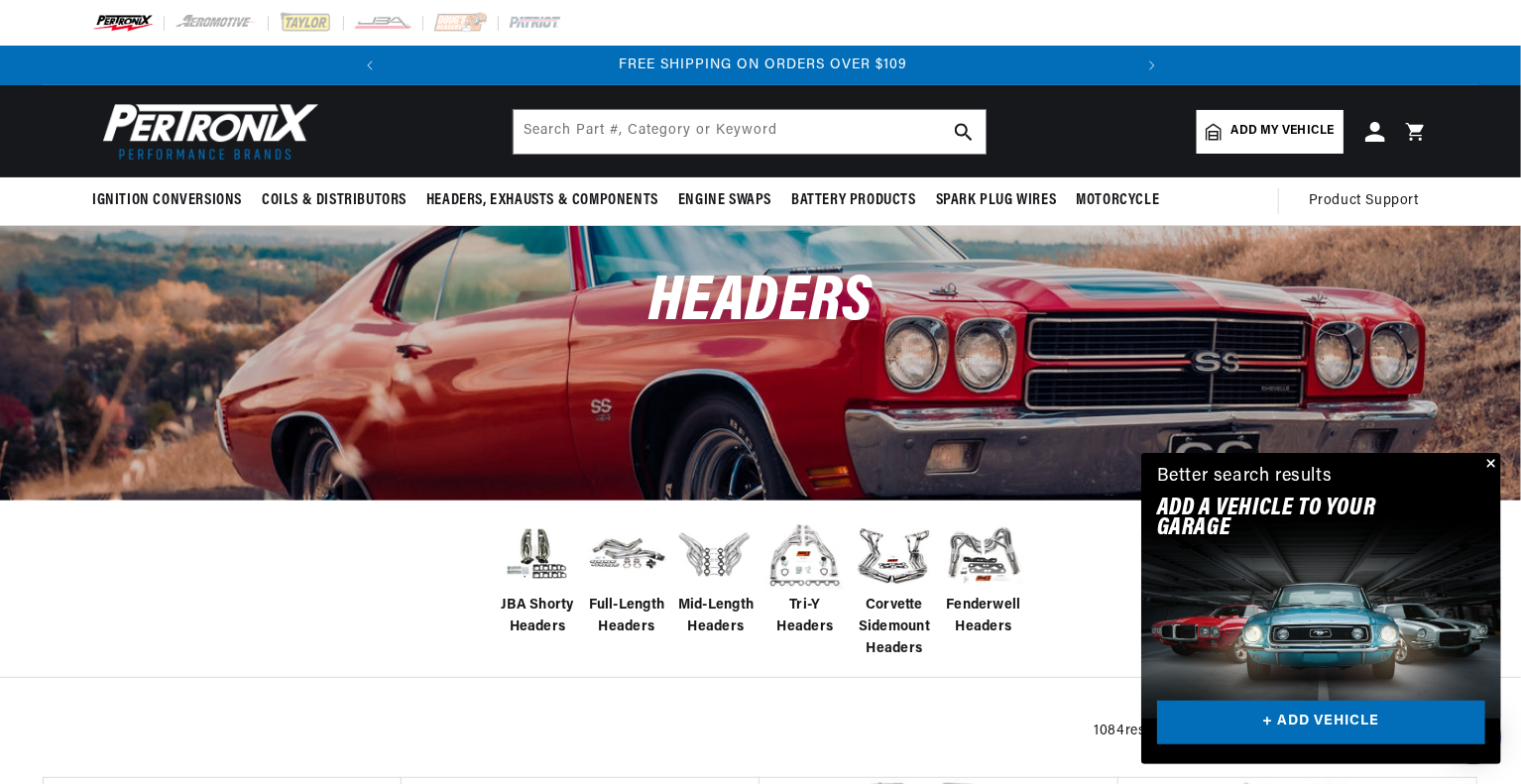 click on "Corvette Sidemount Headers" at bounding box center (894, 627) 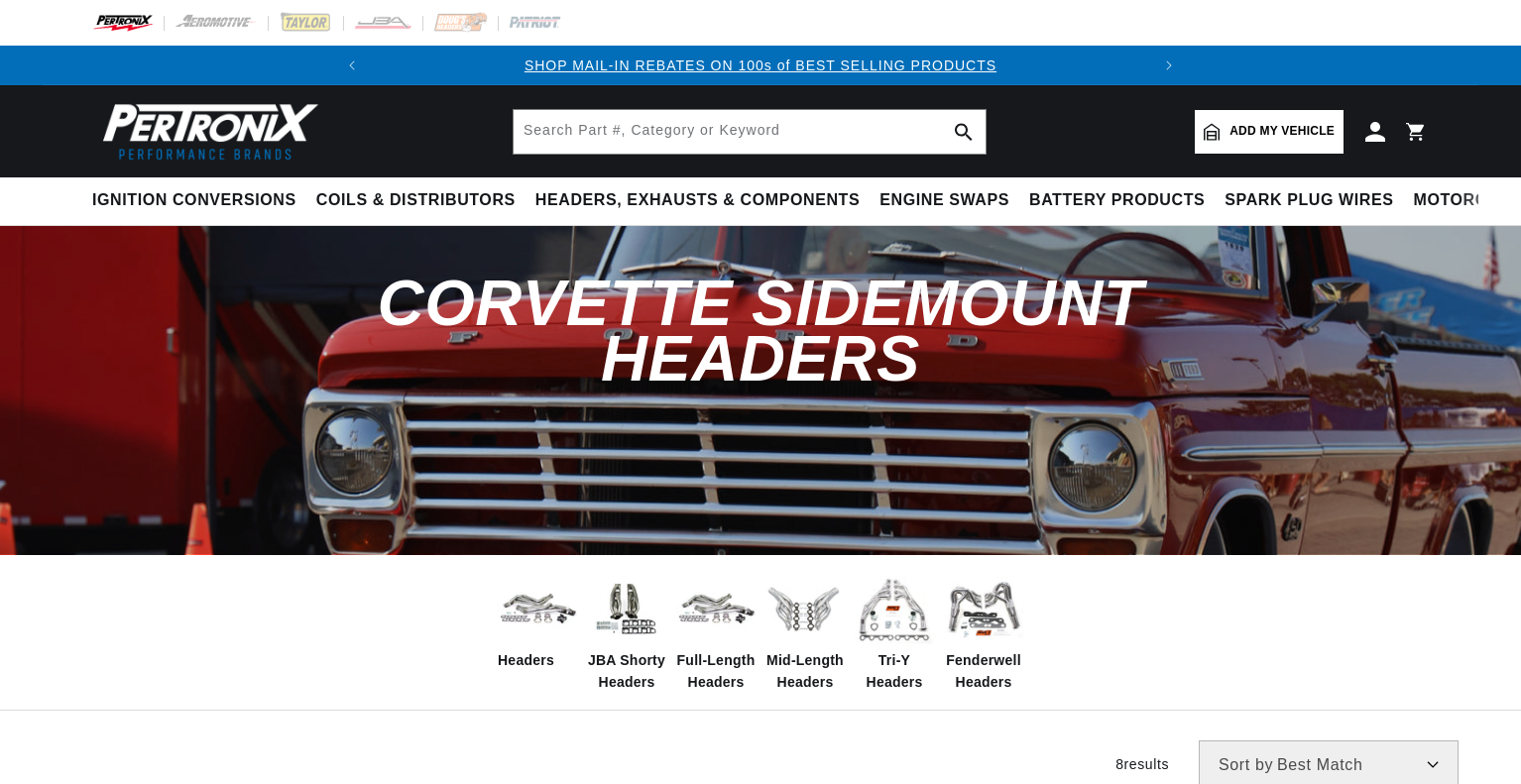 scroll, scrollTop: 0, scrollLeft: 0, axis: both 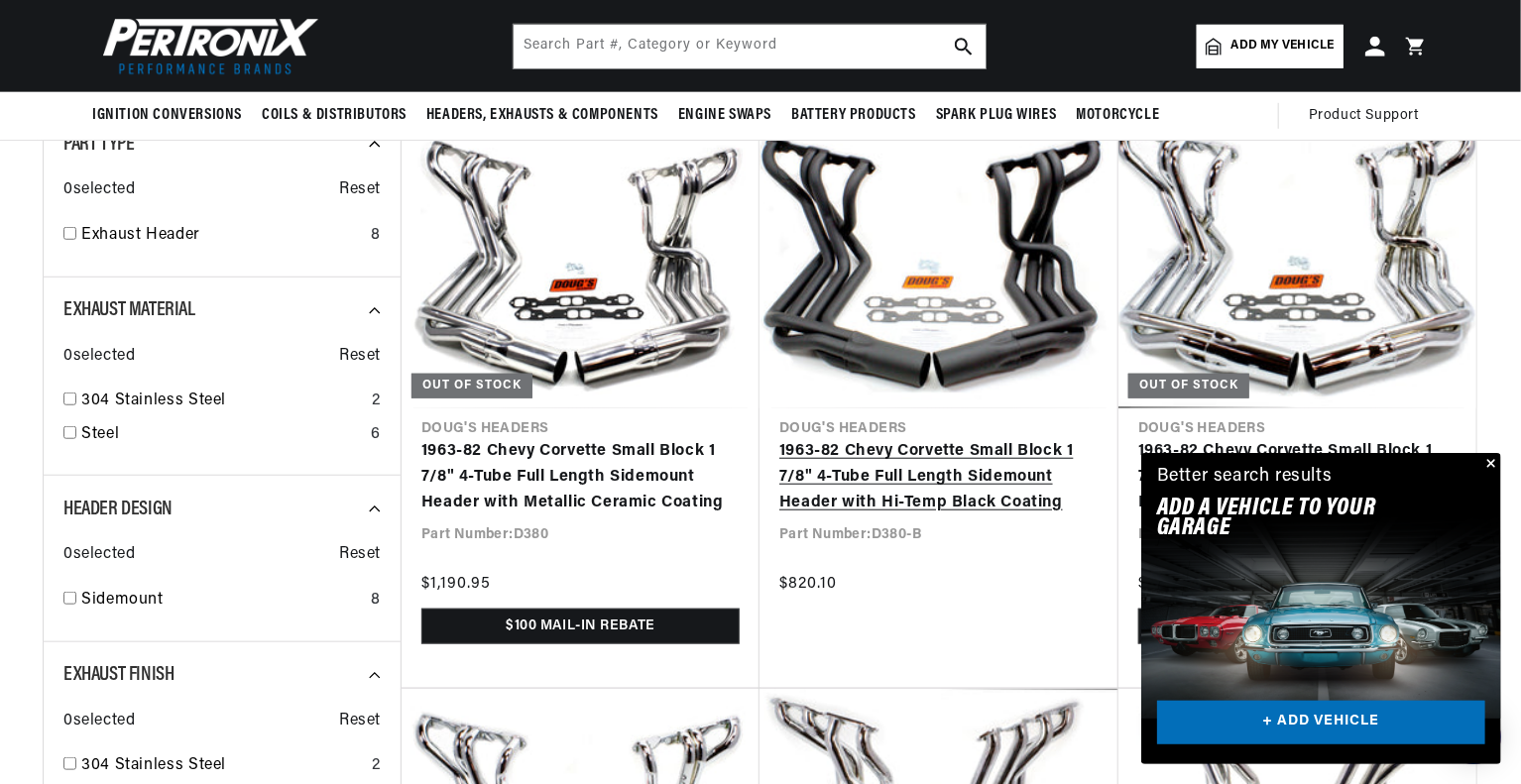 click on "1963-82 Chevy Corvette Small Block 1 7/8" 4-Tube Full Length Sidemount Header with Hi-Temp Black Coating" at bounding box center (939, 477) 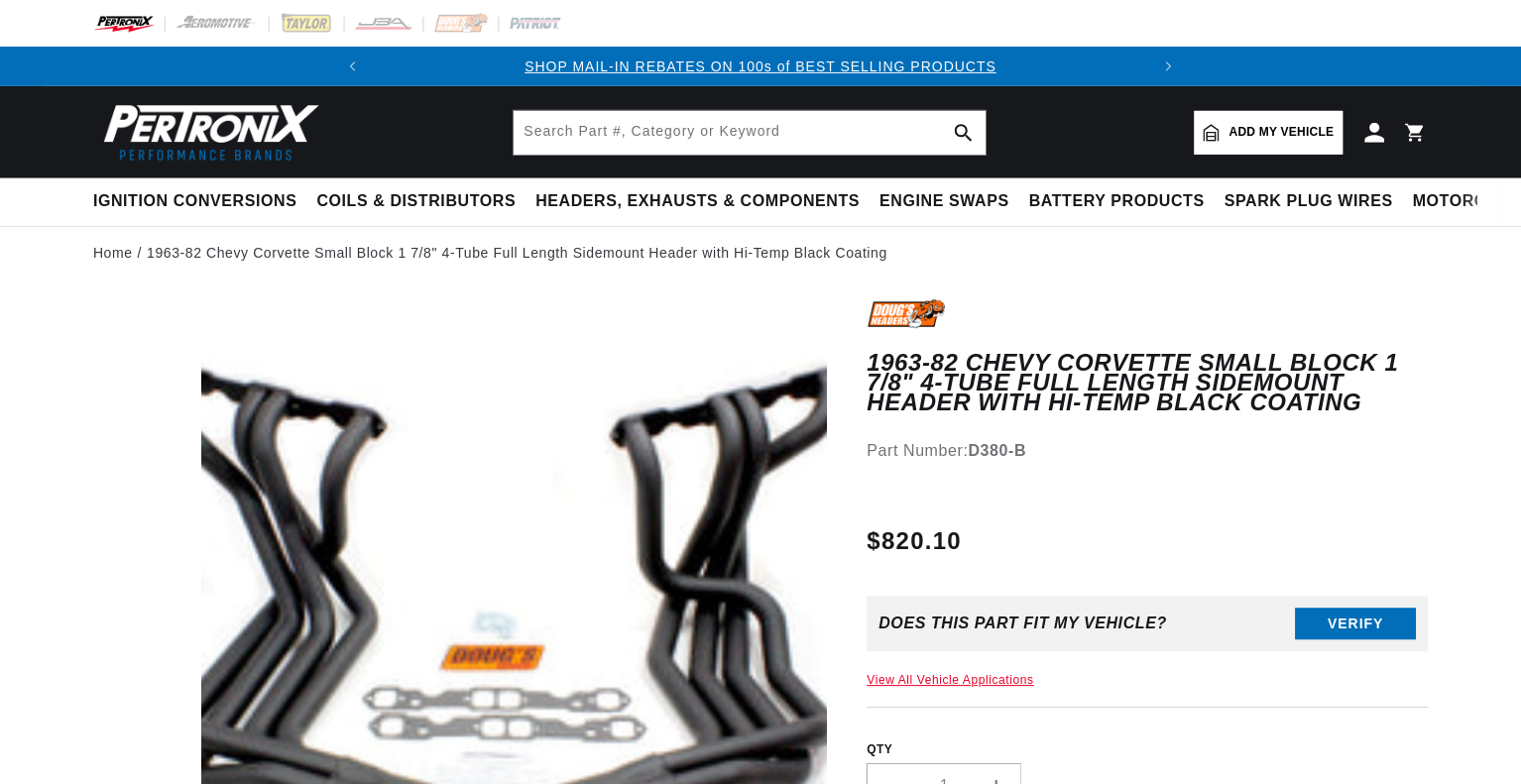 scroll, scrollTop: 0, scrollLeft: 0, axis: both 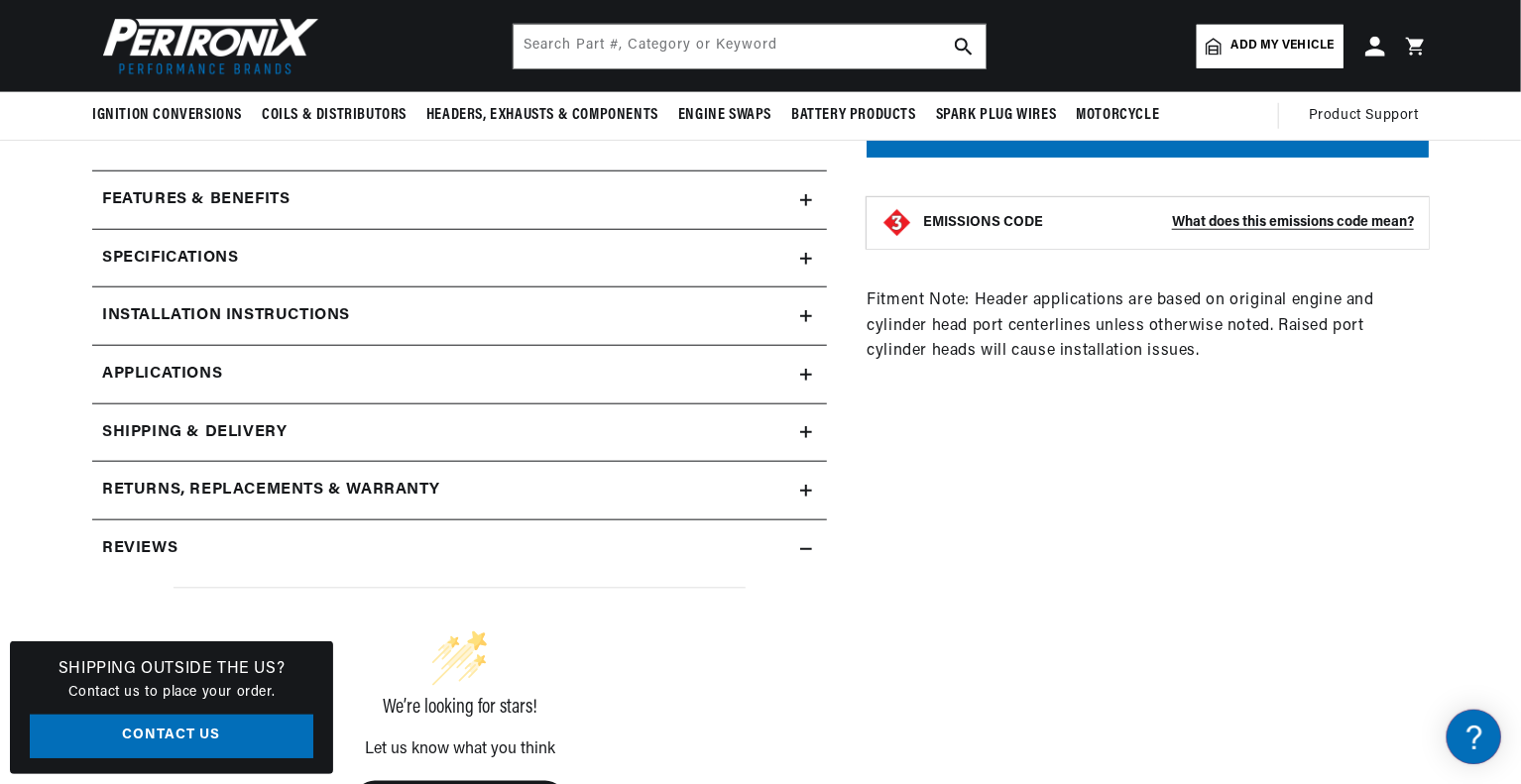 click 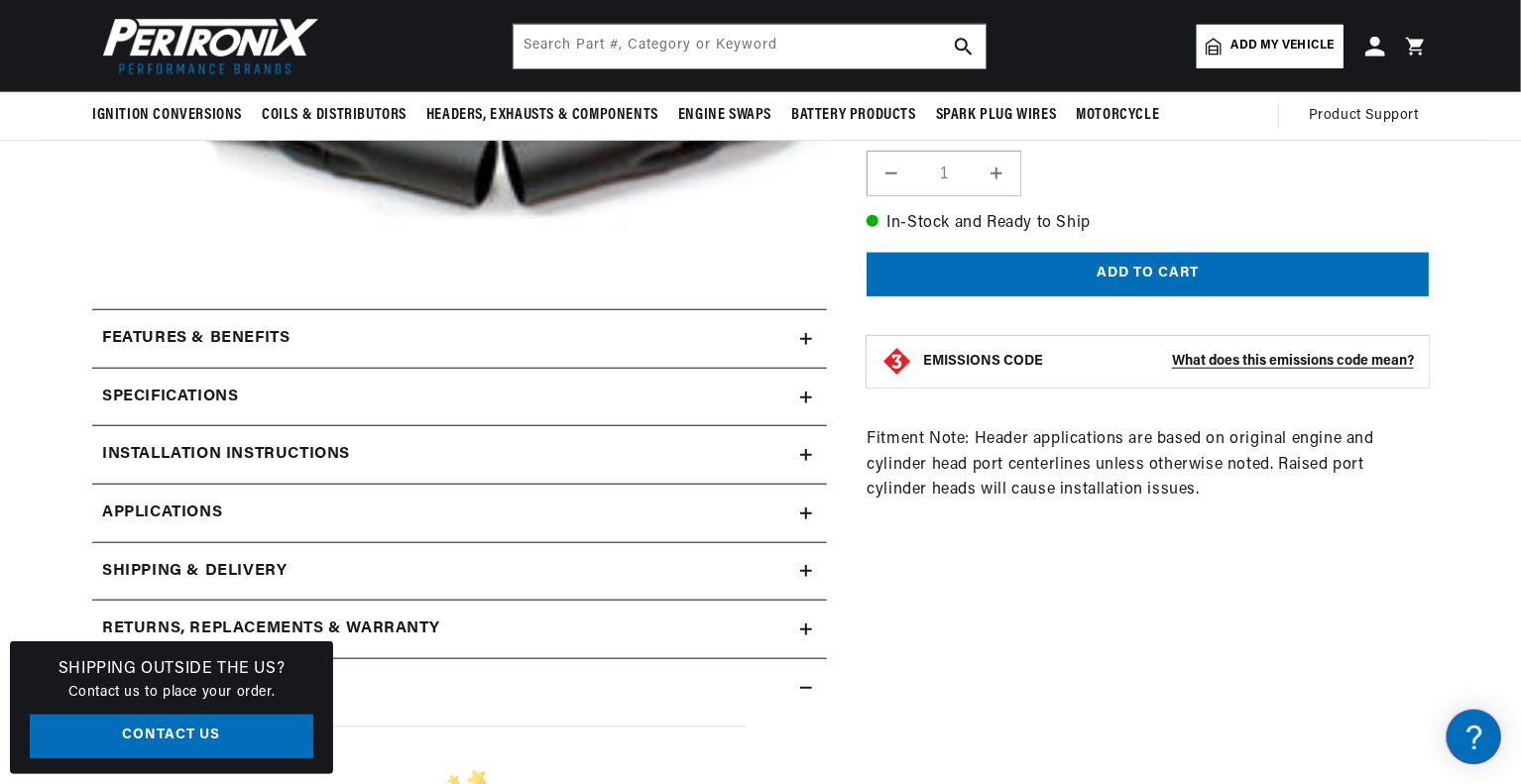 click on "Installation instructions" at bounding box center (459, 339) 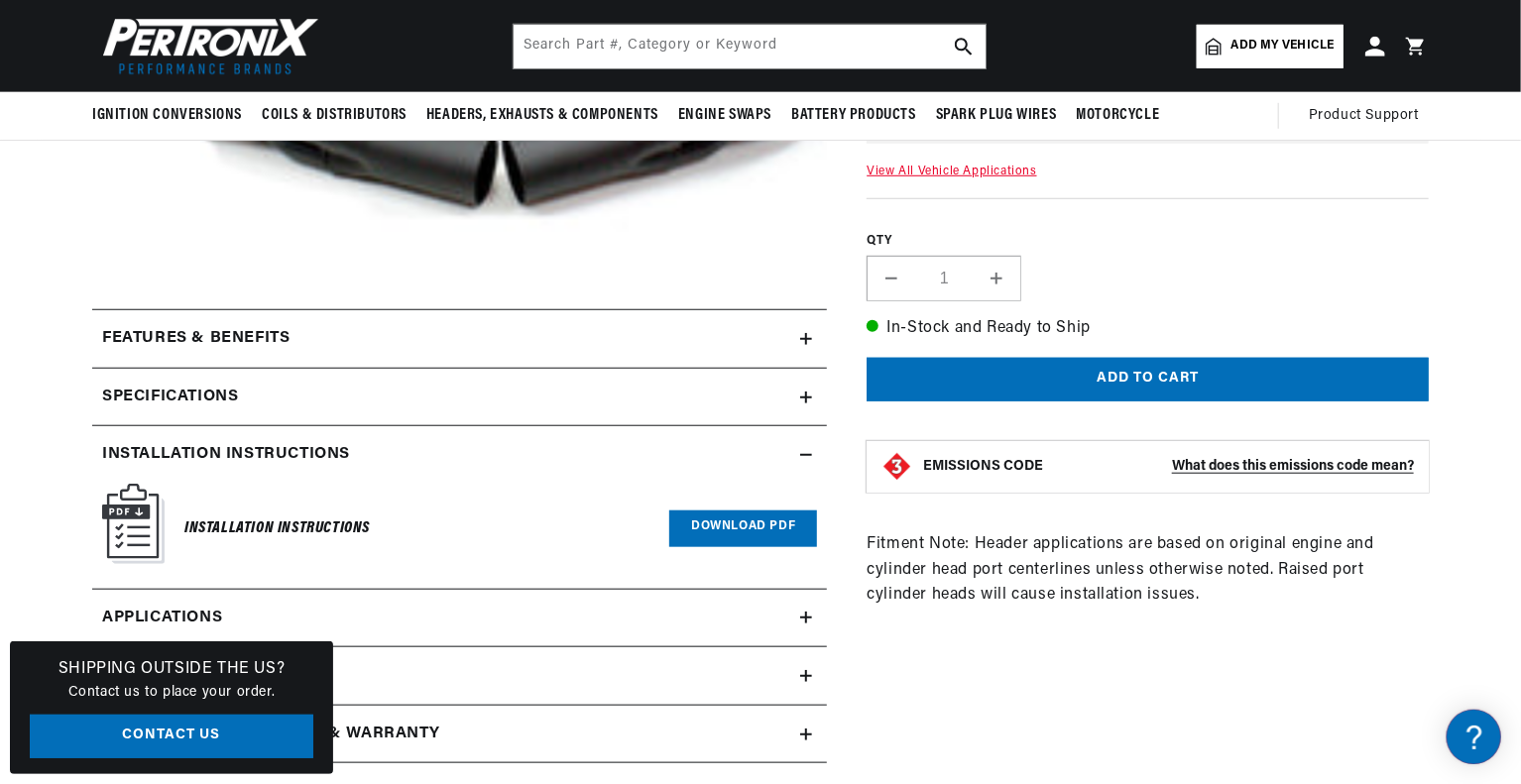 click on "Specifications" at bounding box center (446, 339) 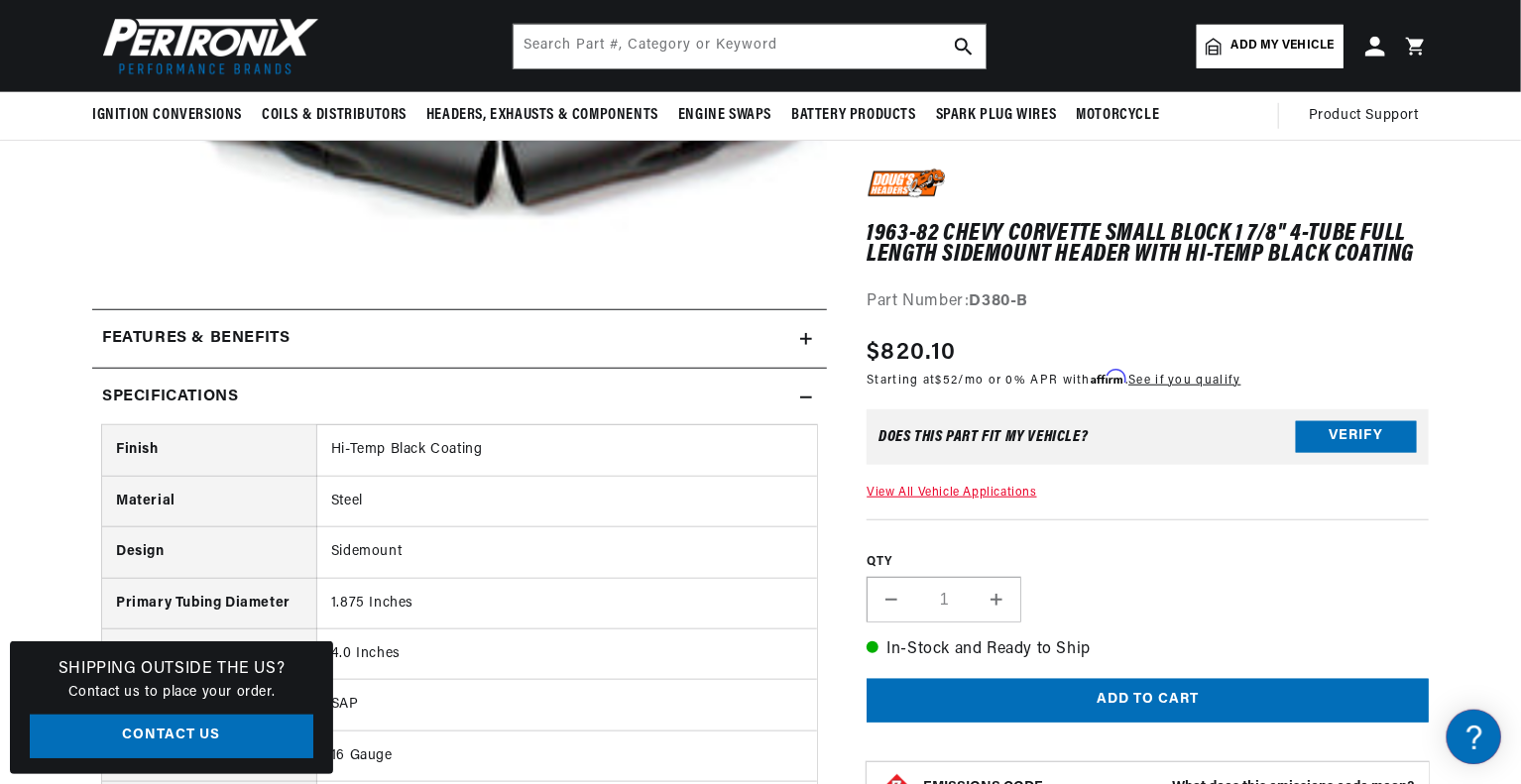 click on "Features & Benefits" at bounding box center (446, 339) 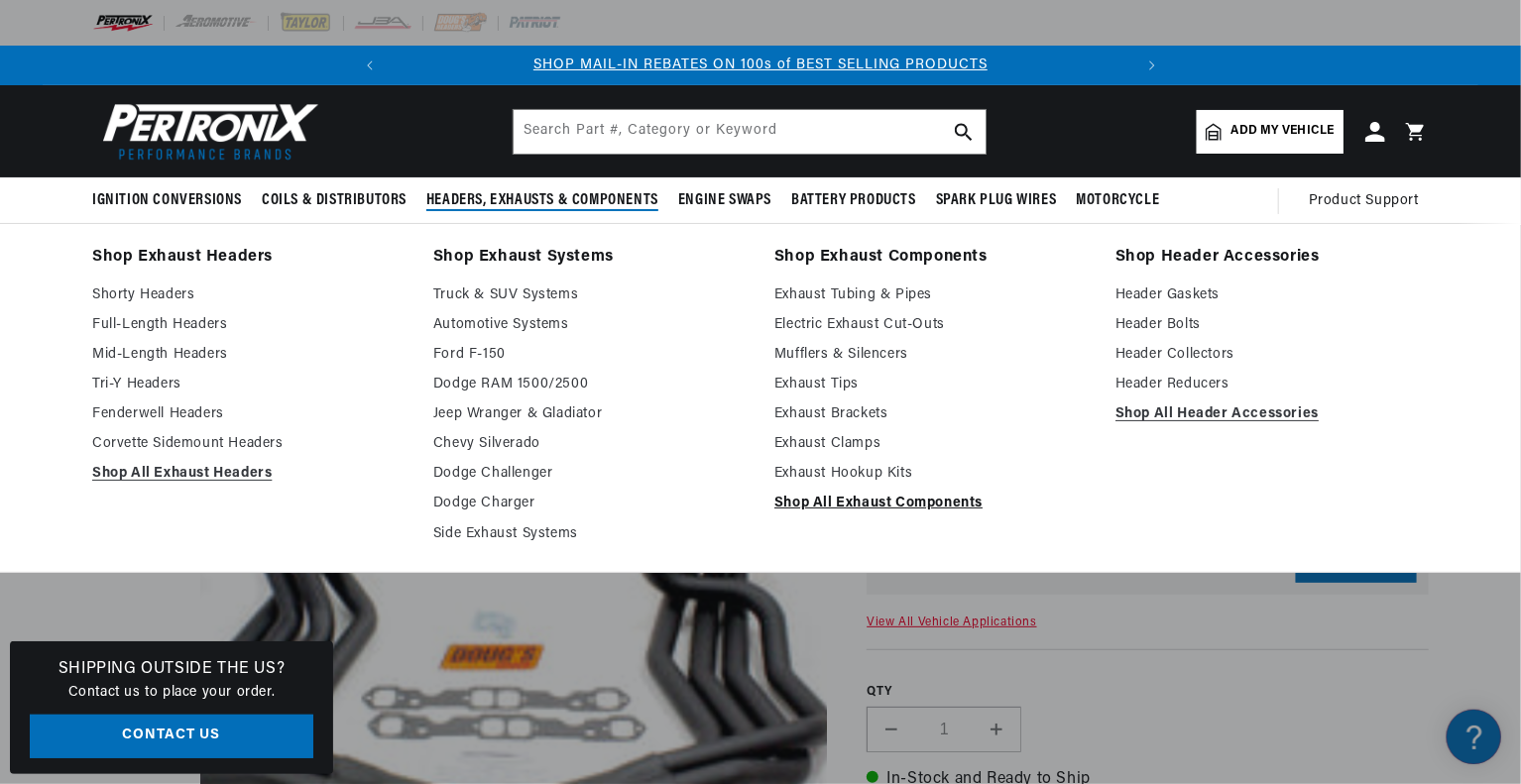 click on "Shop All Exhaust Components" at bounding box center [931, 504] 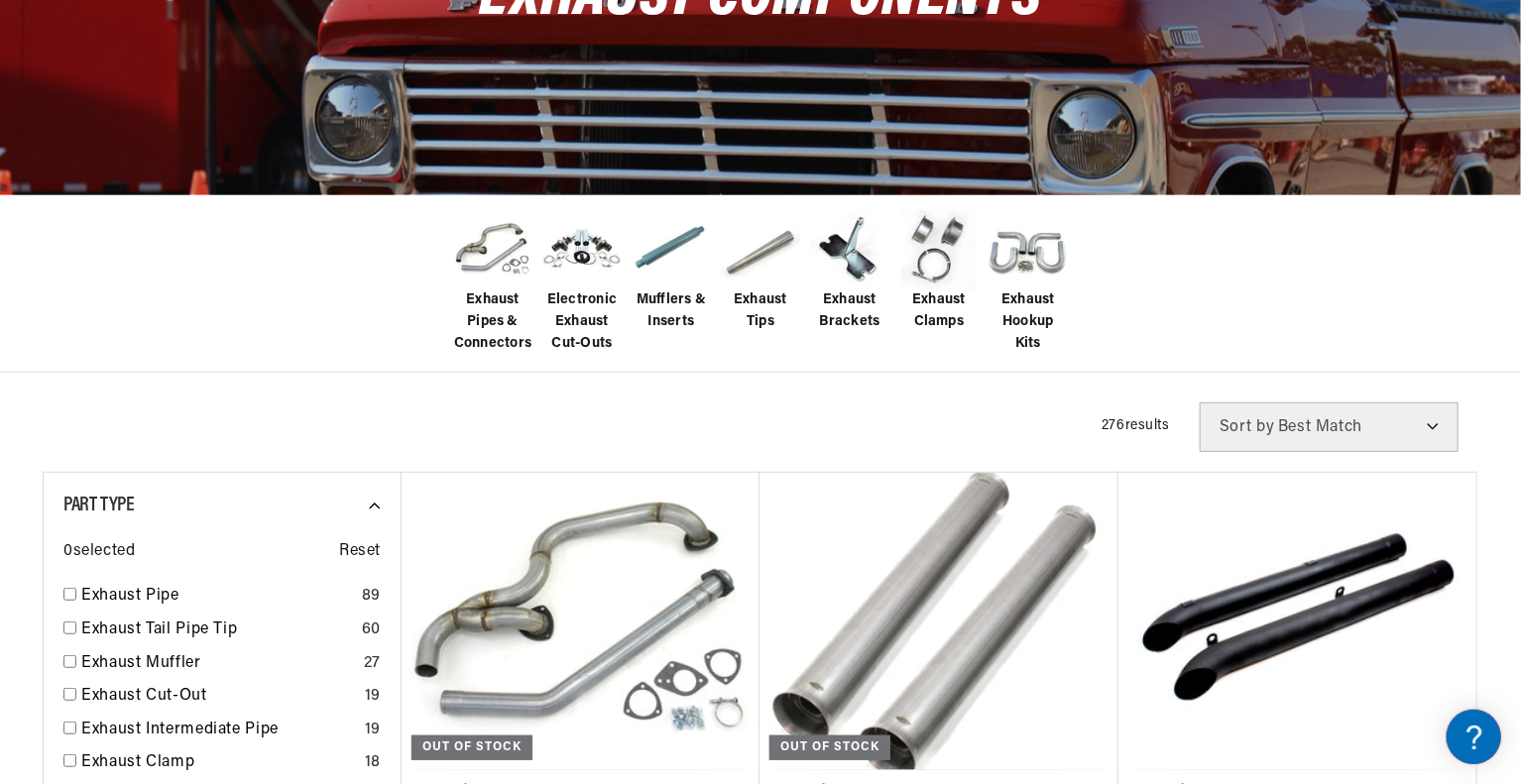 scroll, scrollTop: 312, scrollLeft: 0, axis: vertical 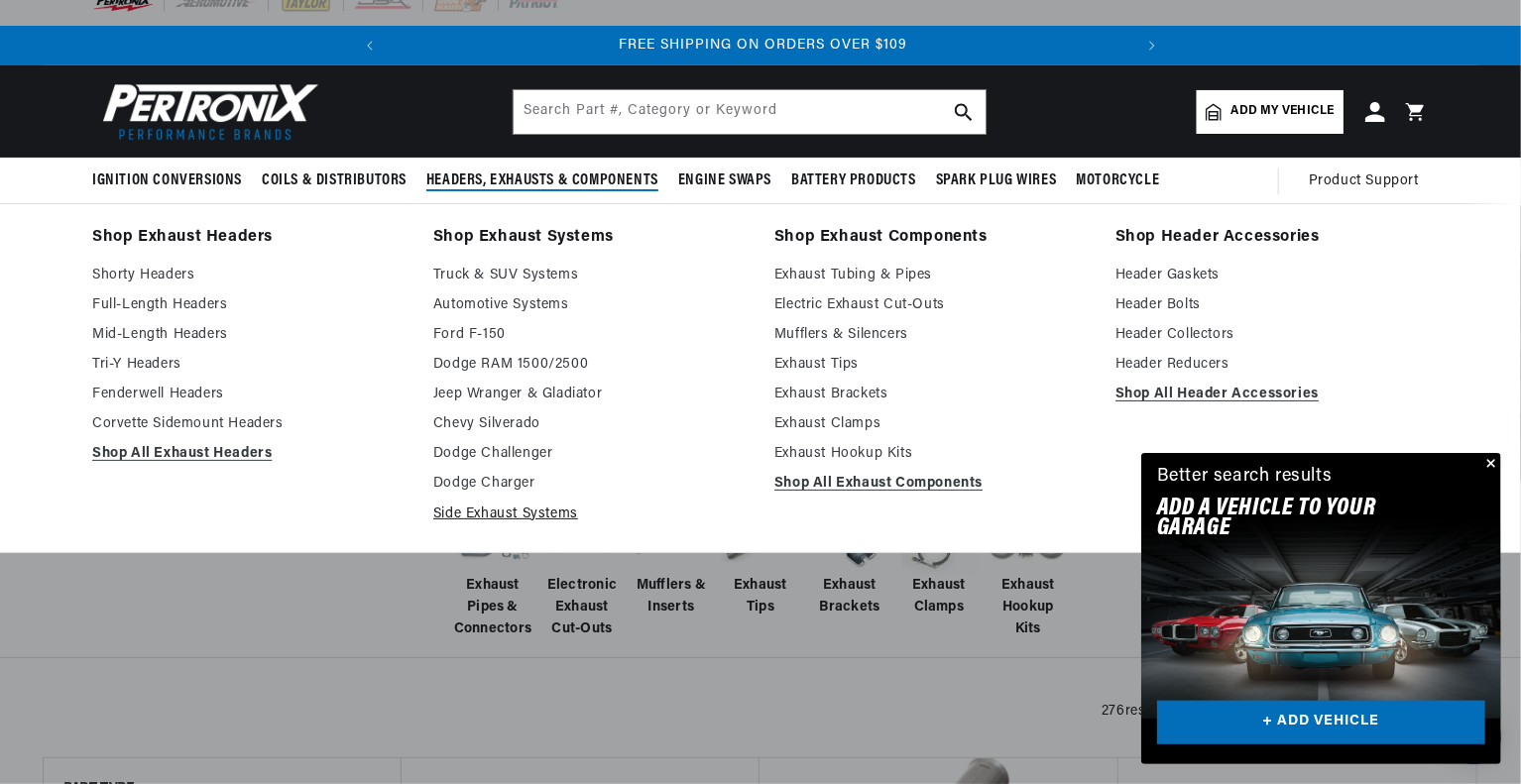 click on "Side Exhaust Systems" at bounding box center [590, 514] 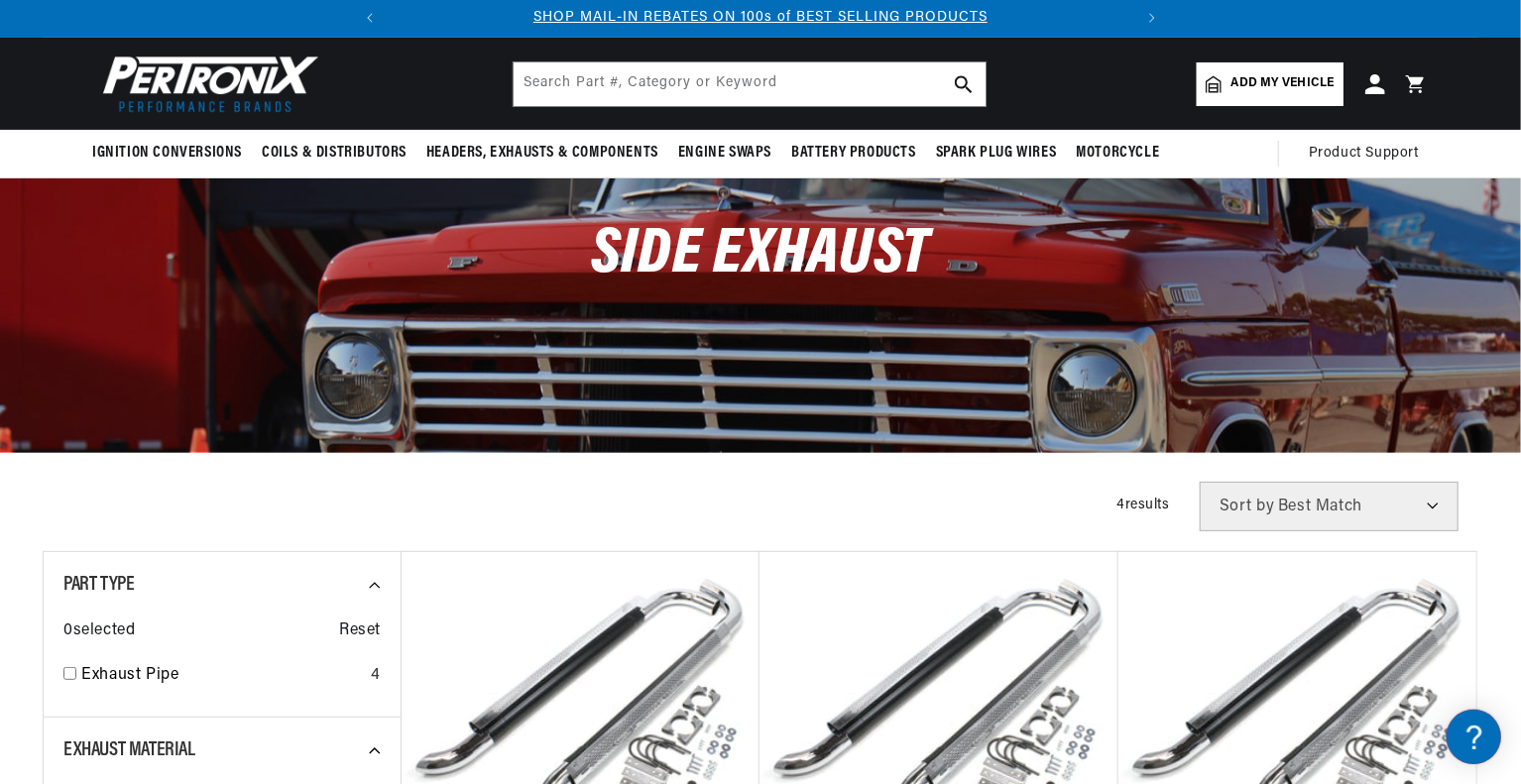 scroll, scrollTop: 48, scrollLeft: 0, axis: vertical 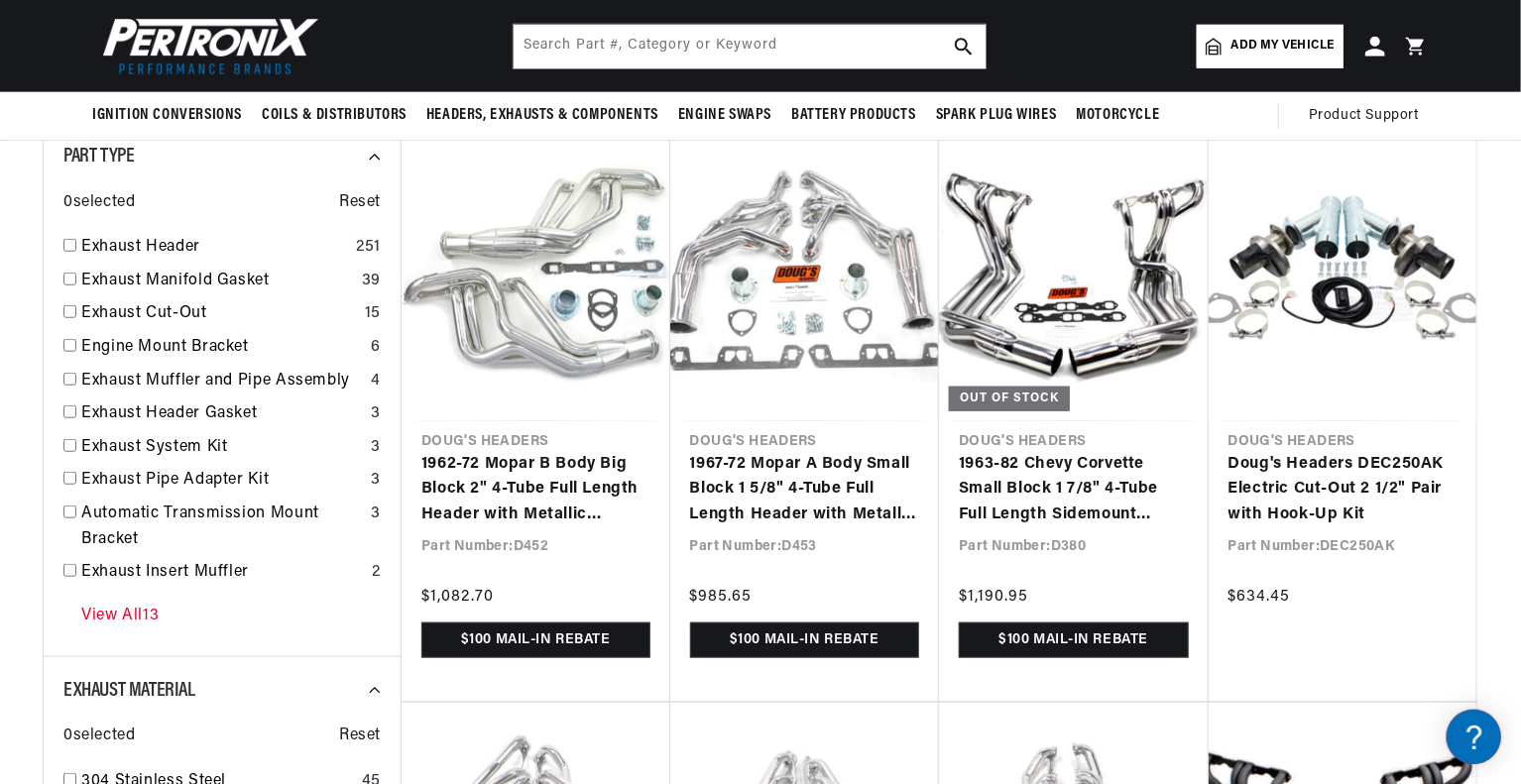 click on "View All  13" at bounding box center [120, 616] 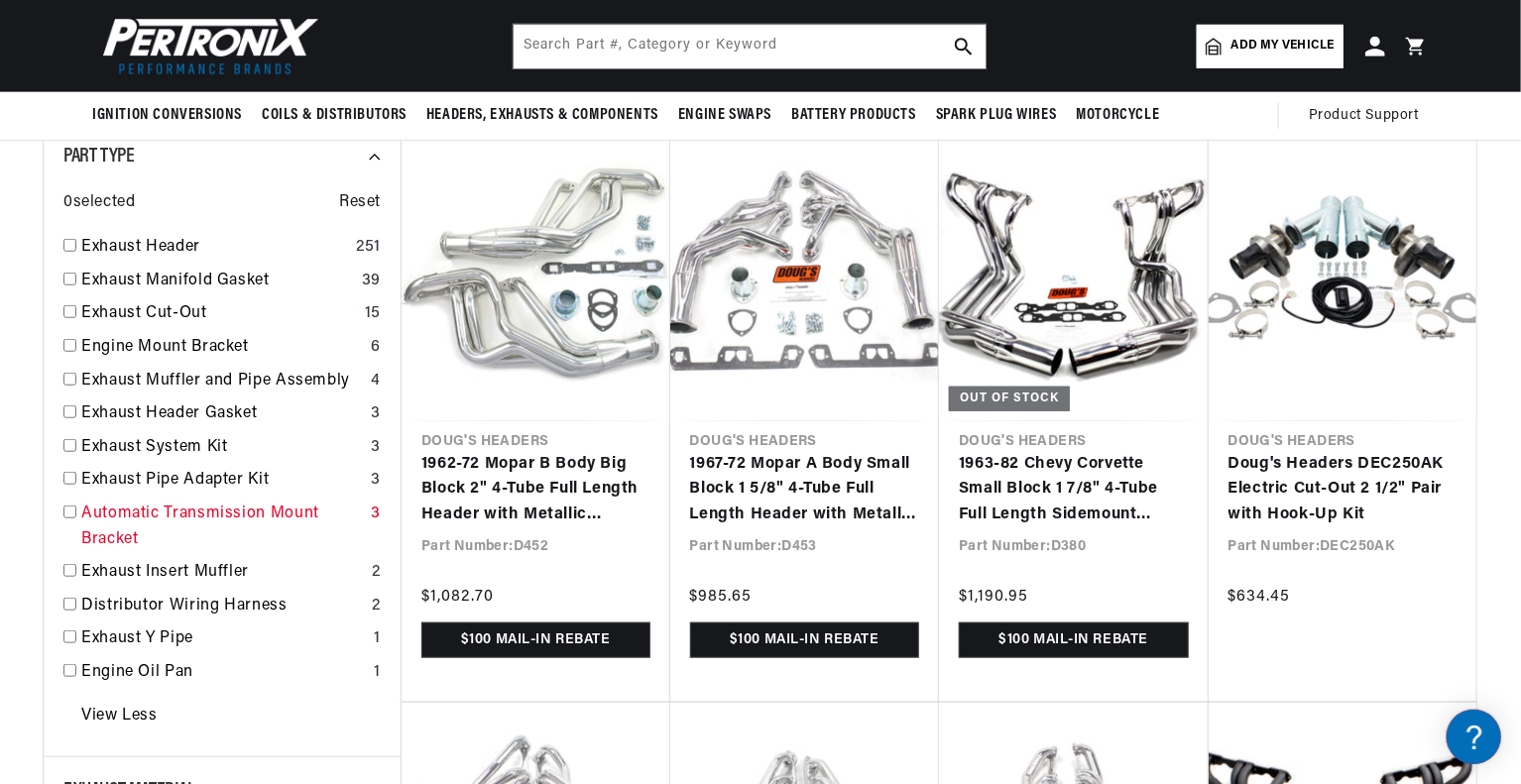 scroll, scrollTop: 0, scrollLeft: 0, axis: both 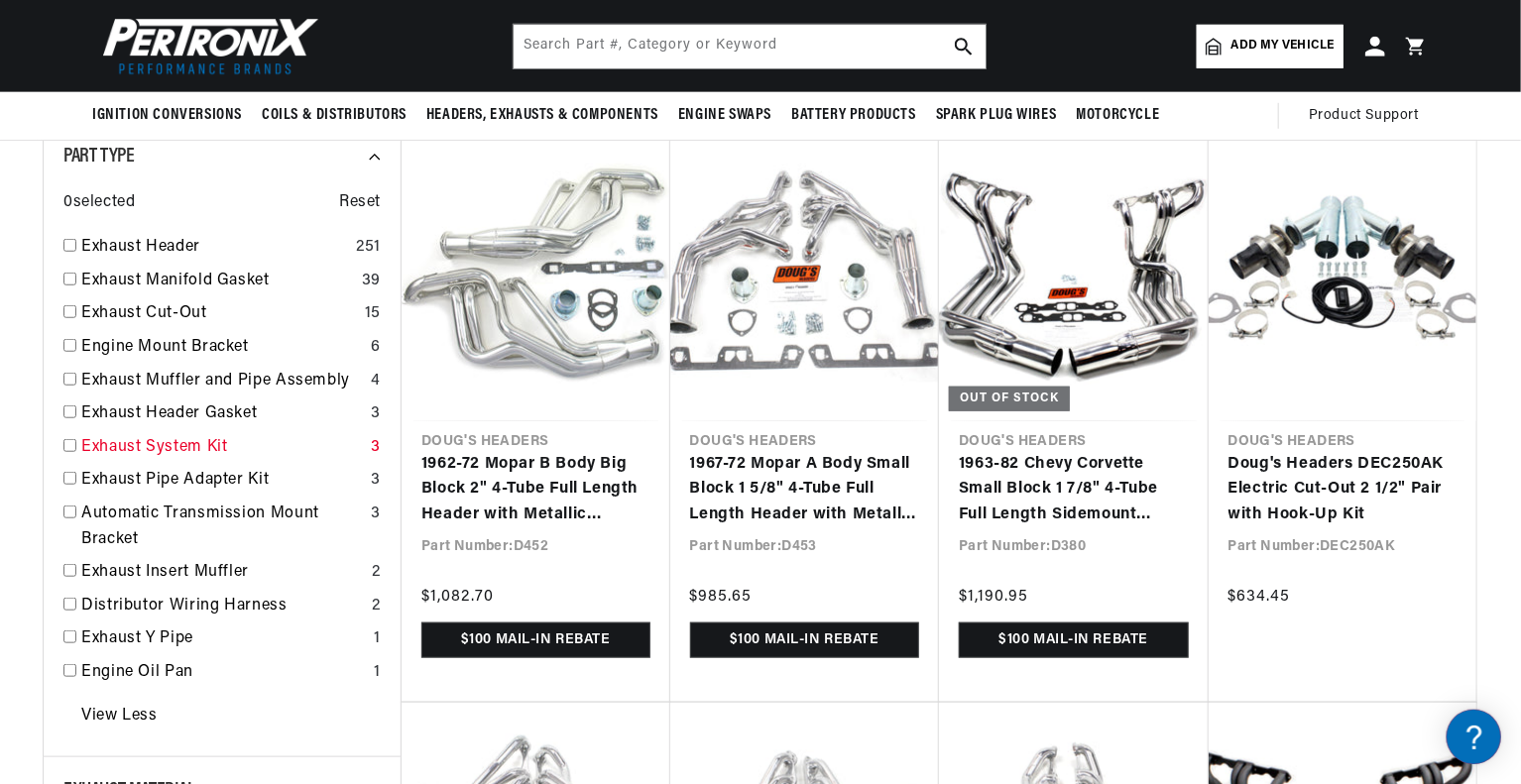 click on "Exhaust System Kit" at bounding box center (222, 448) 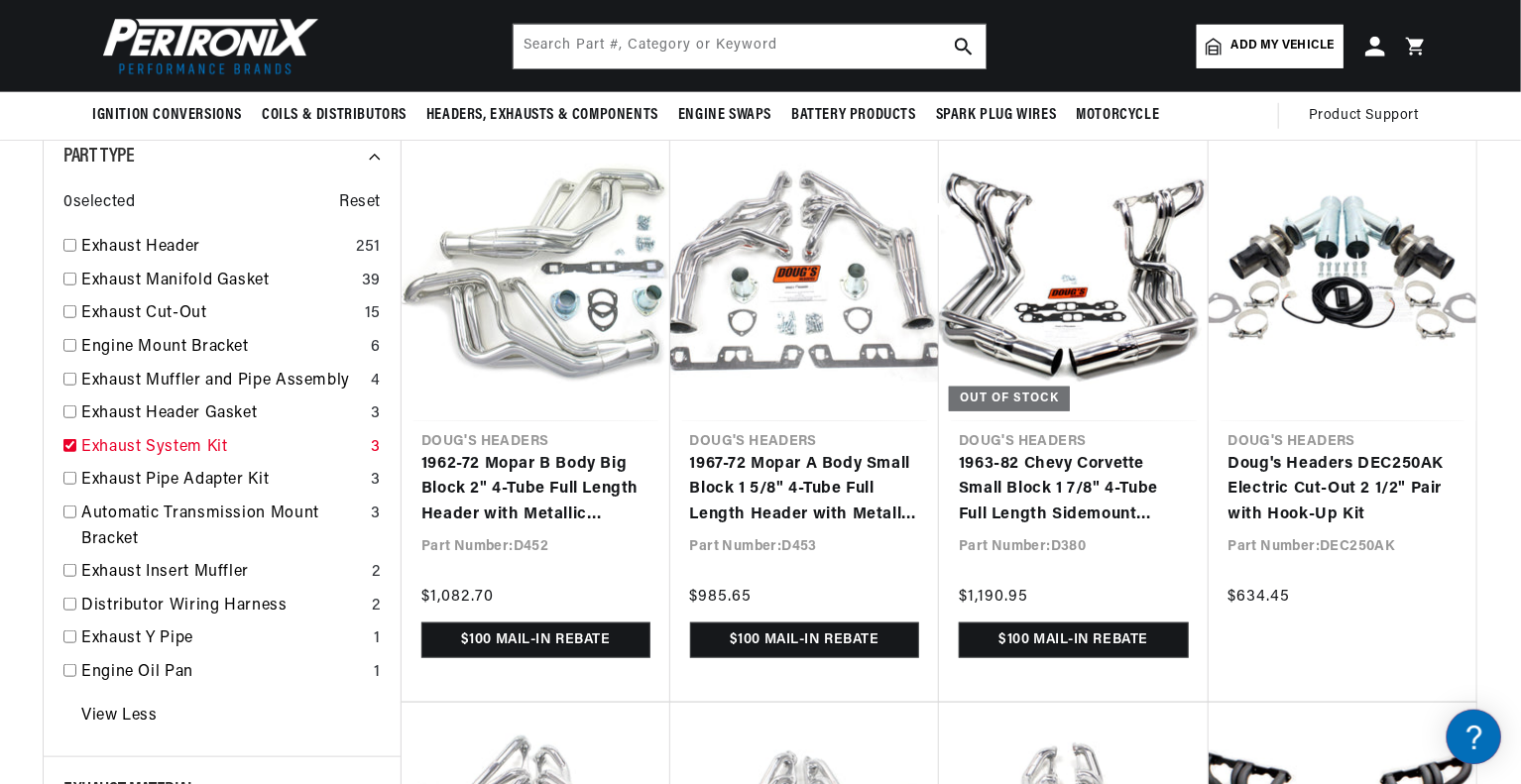checkbox on "true" 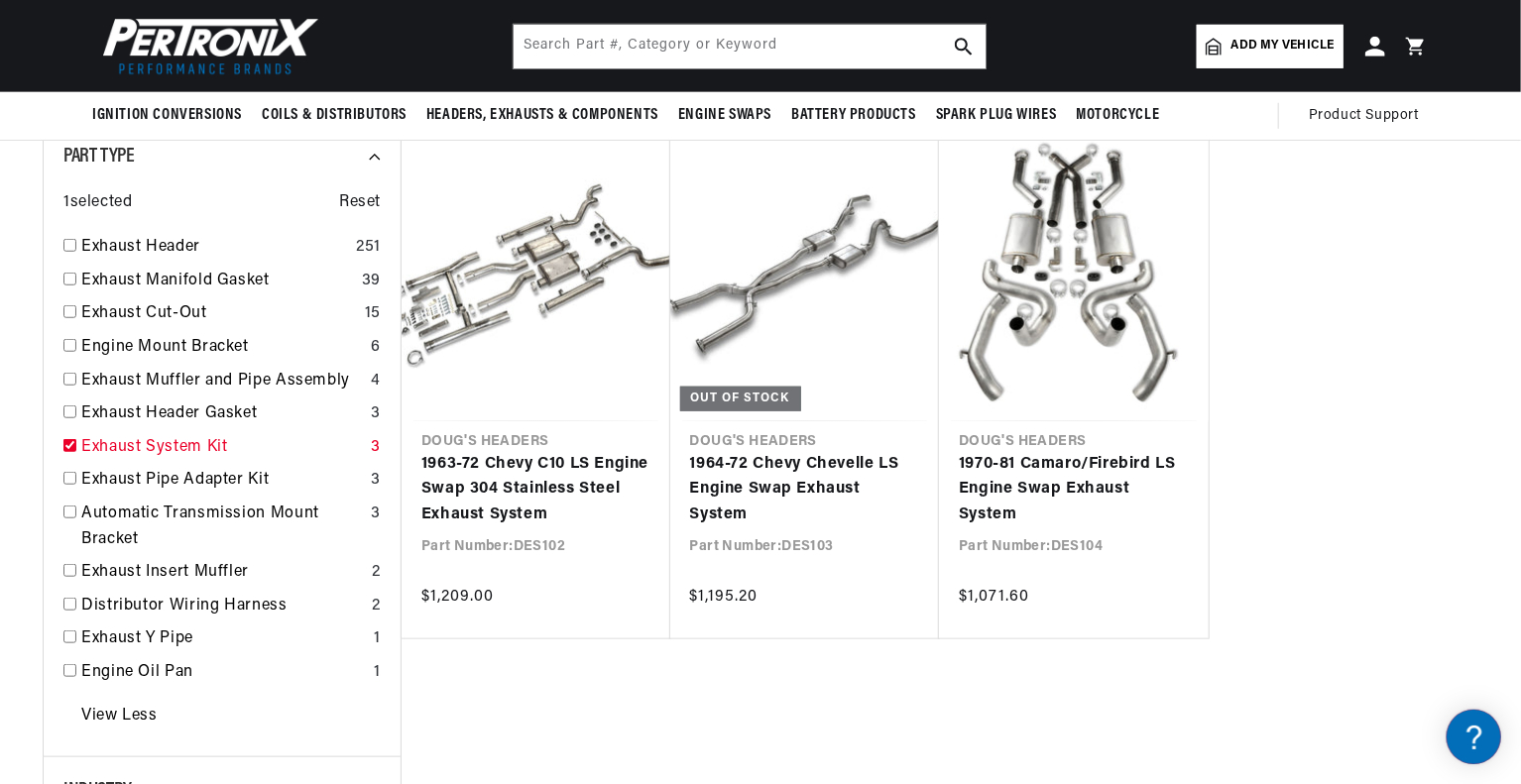 scroll, scrollTop: 0, scrollLeft: 740, axis: horizontal 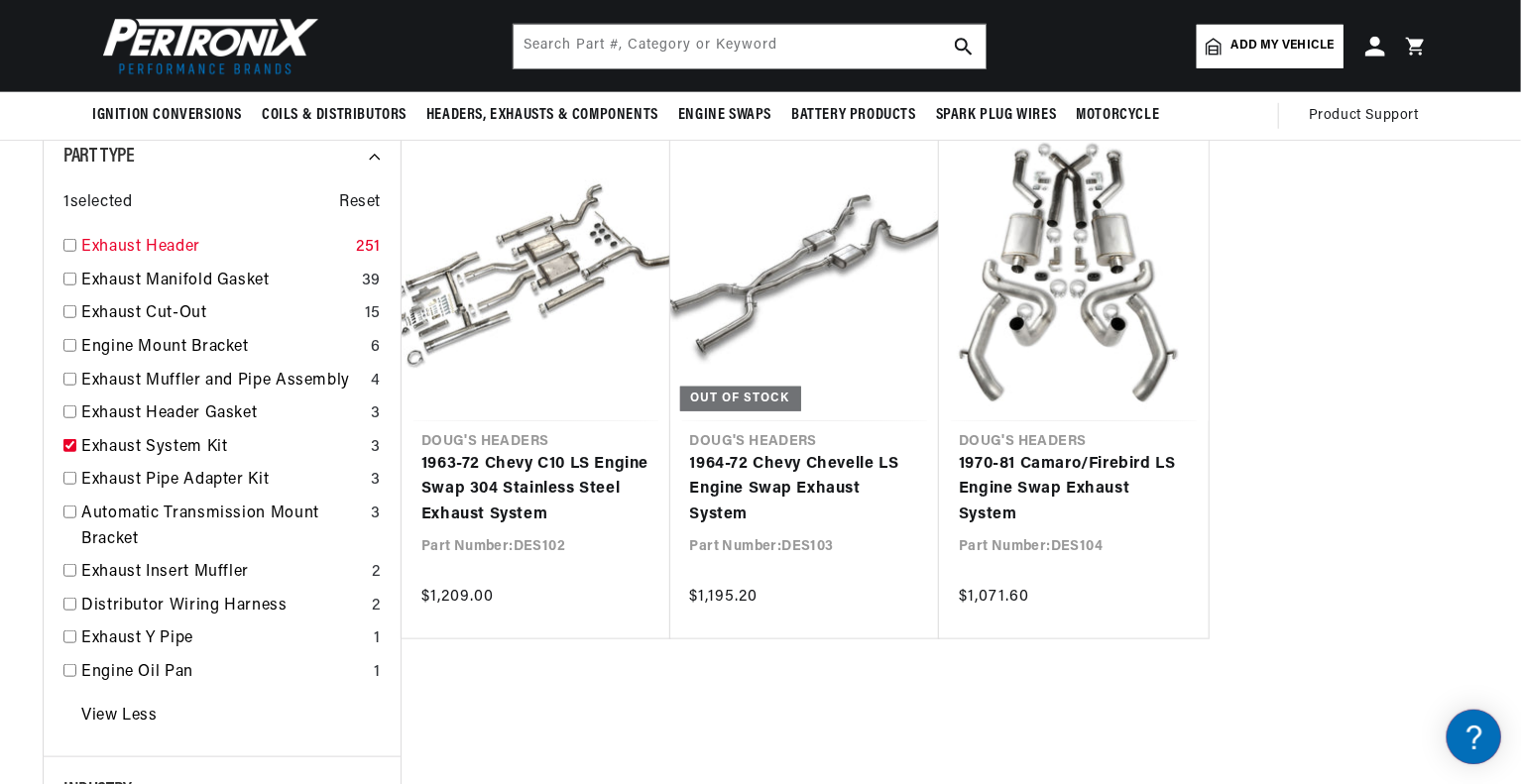 click on "Exhaust Header" at bounding box center [214, 248] 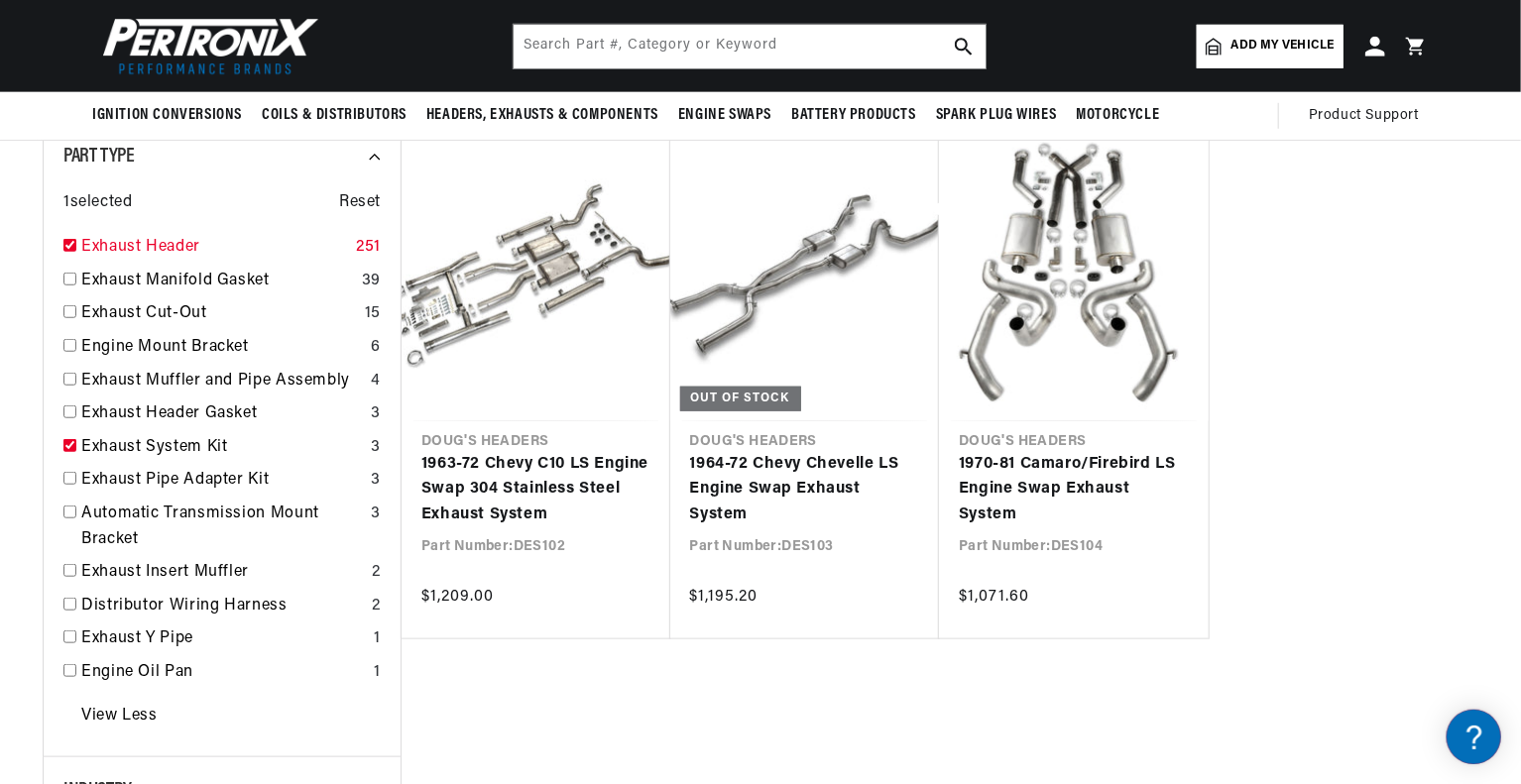 checkbox on "true" 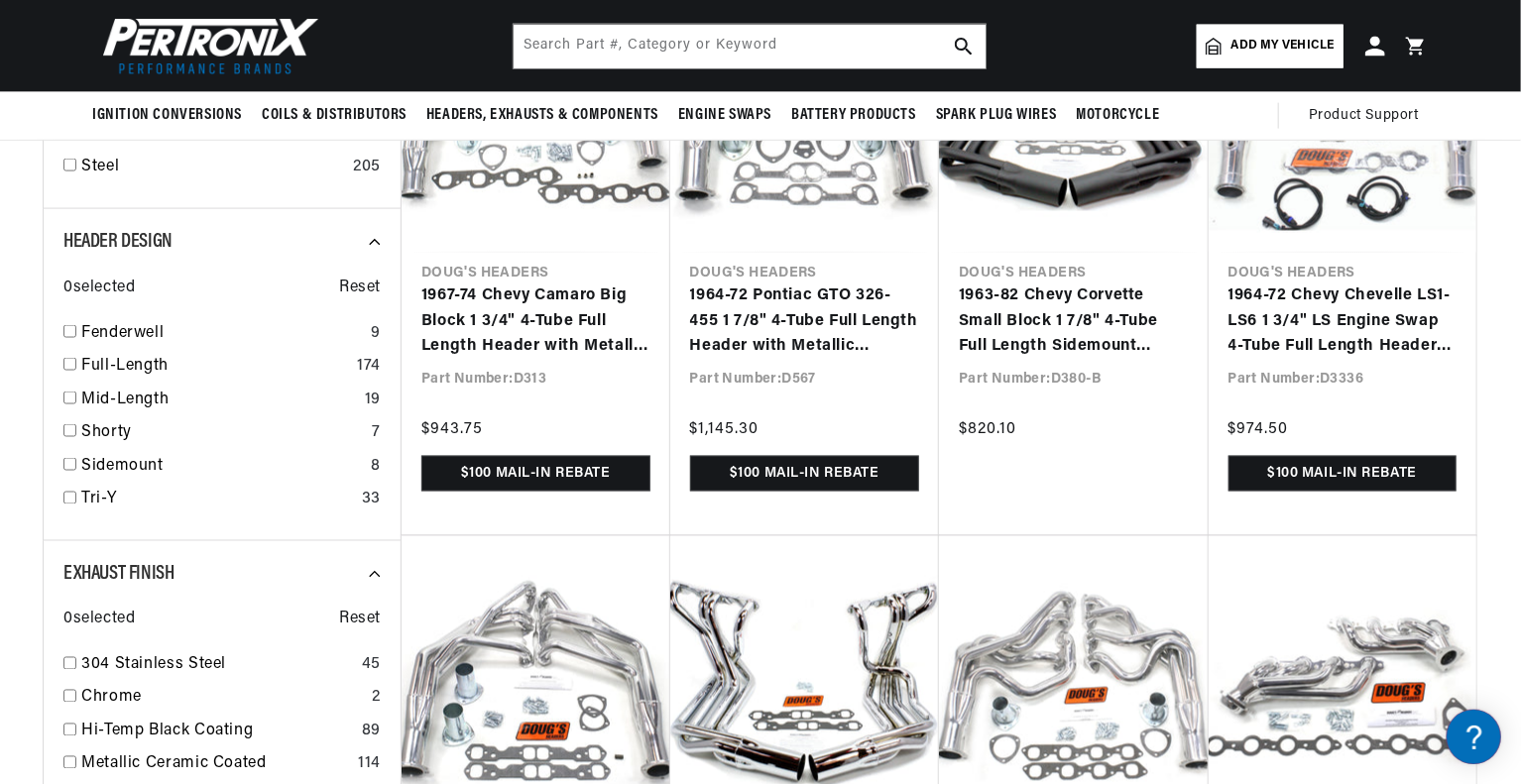 scroll, scrollTop: 1411, scrollLeft: 0, axis: vertical 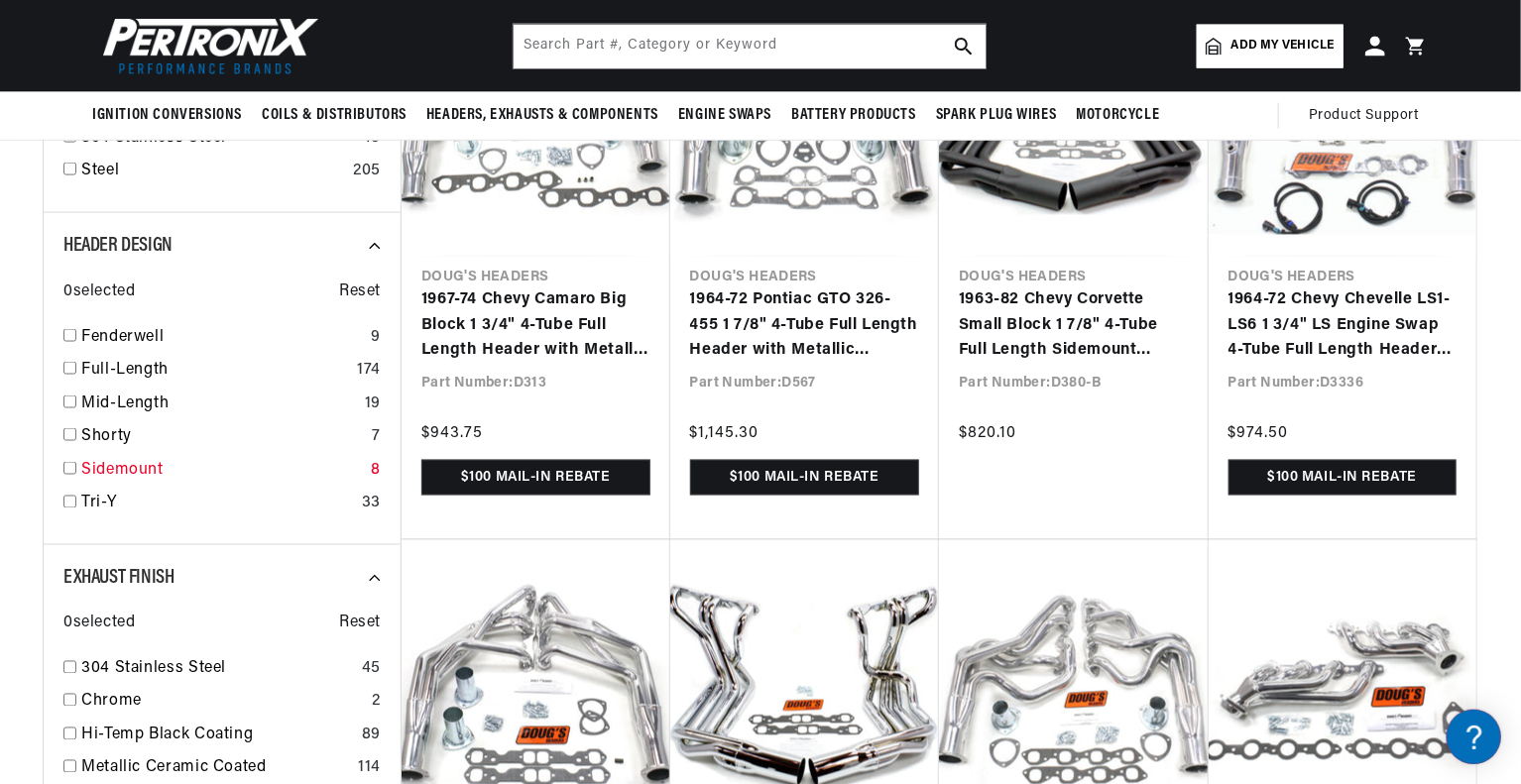 click on "Sidemount" at bounding box center [222, 471] 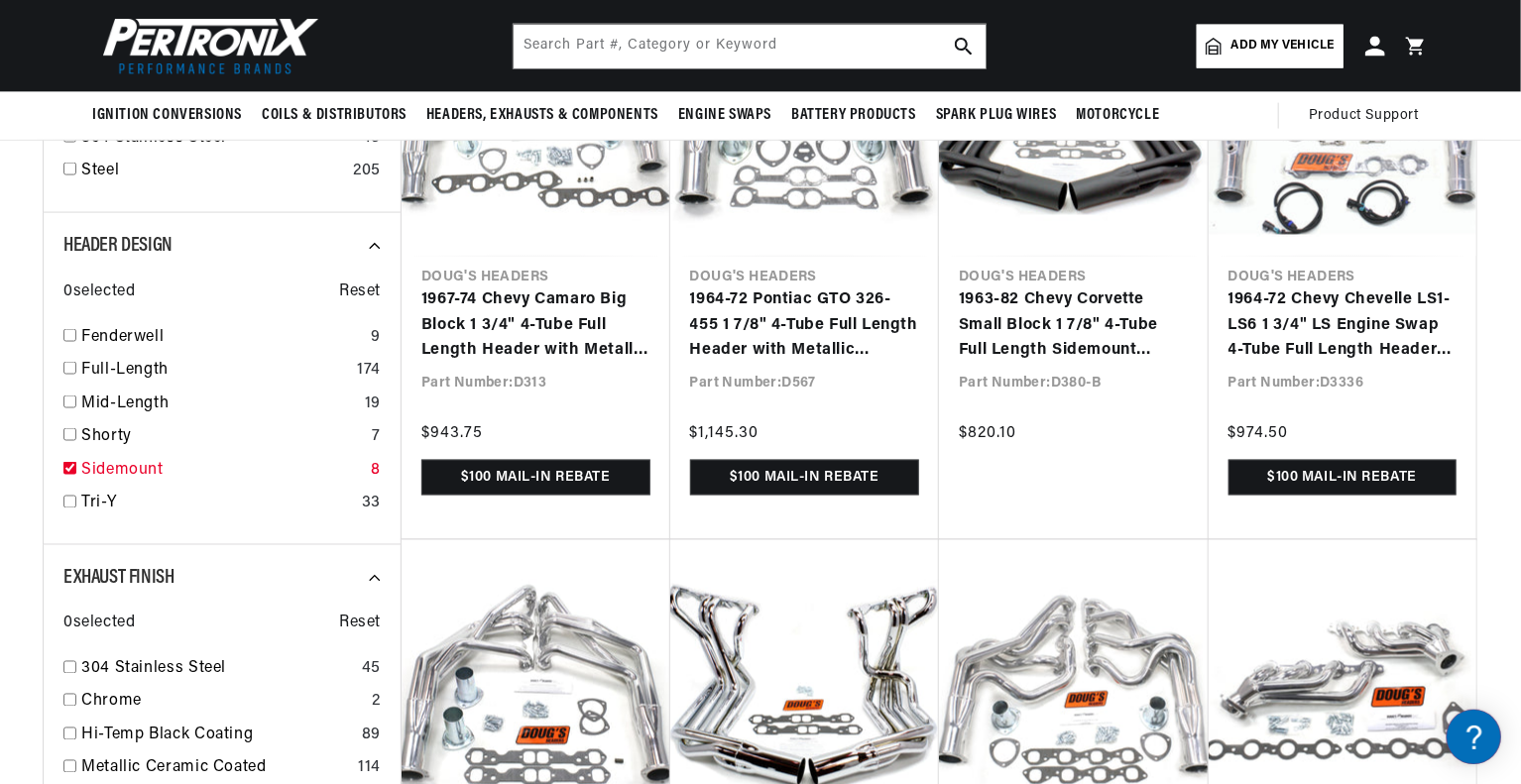 checkbox on "true" 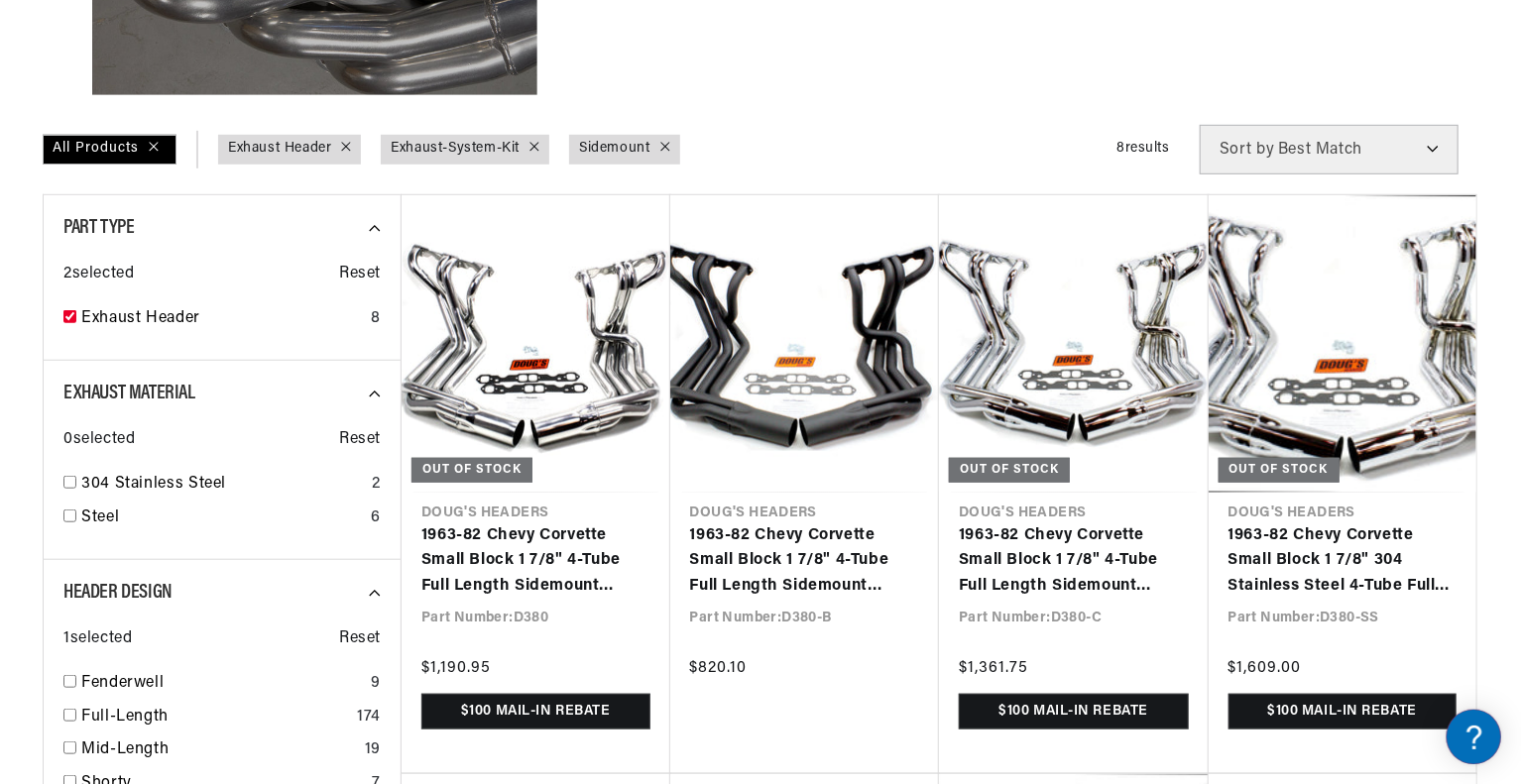 scroll, scrollTop: 753, scrollLeft: 0, axis: vertical 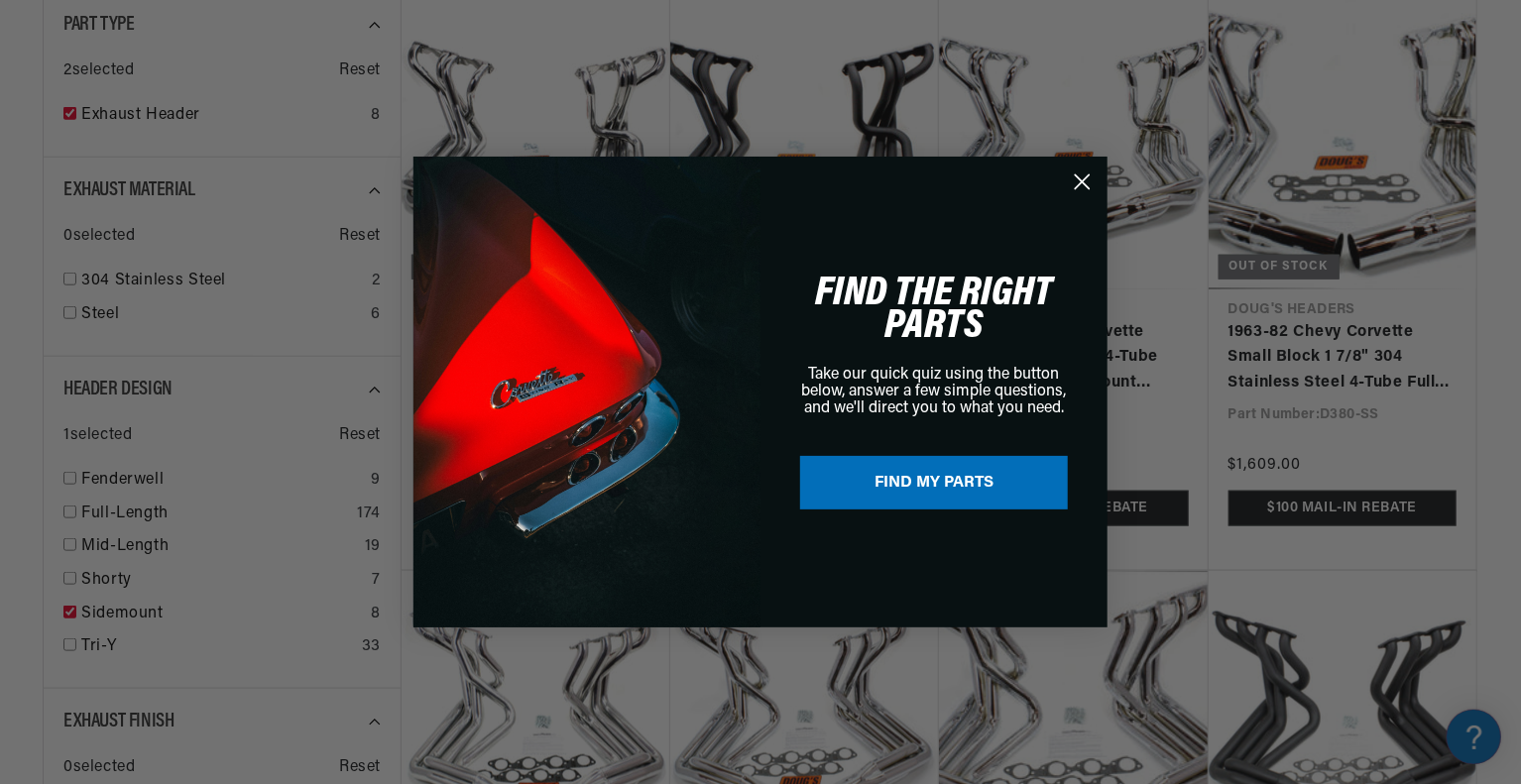 click 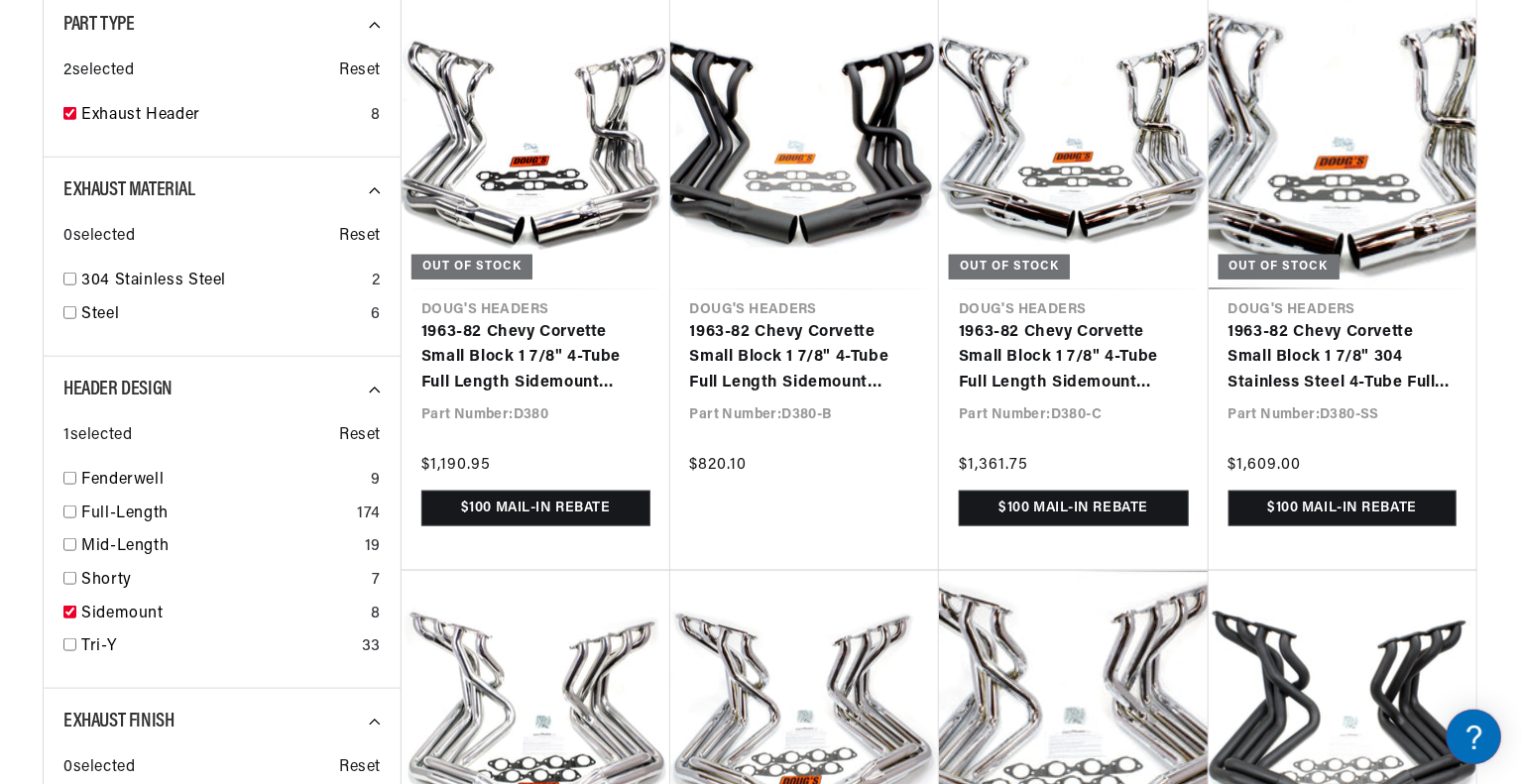 click at bounding box center [760, 948] 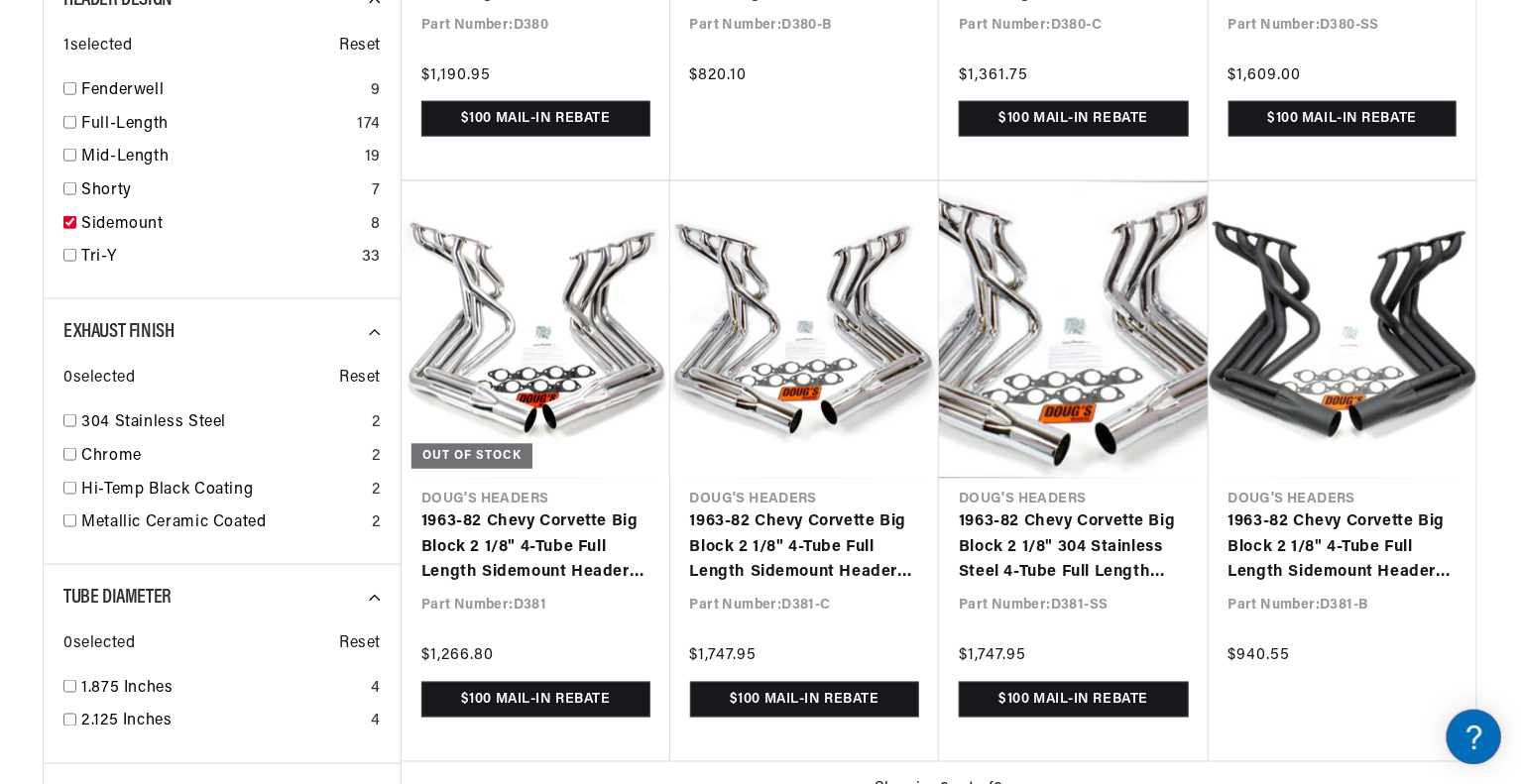 scroll, scrollTop: 1225, scrollLeft: 0, axis: vertical 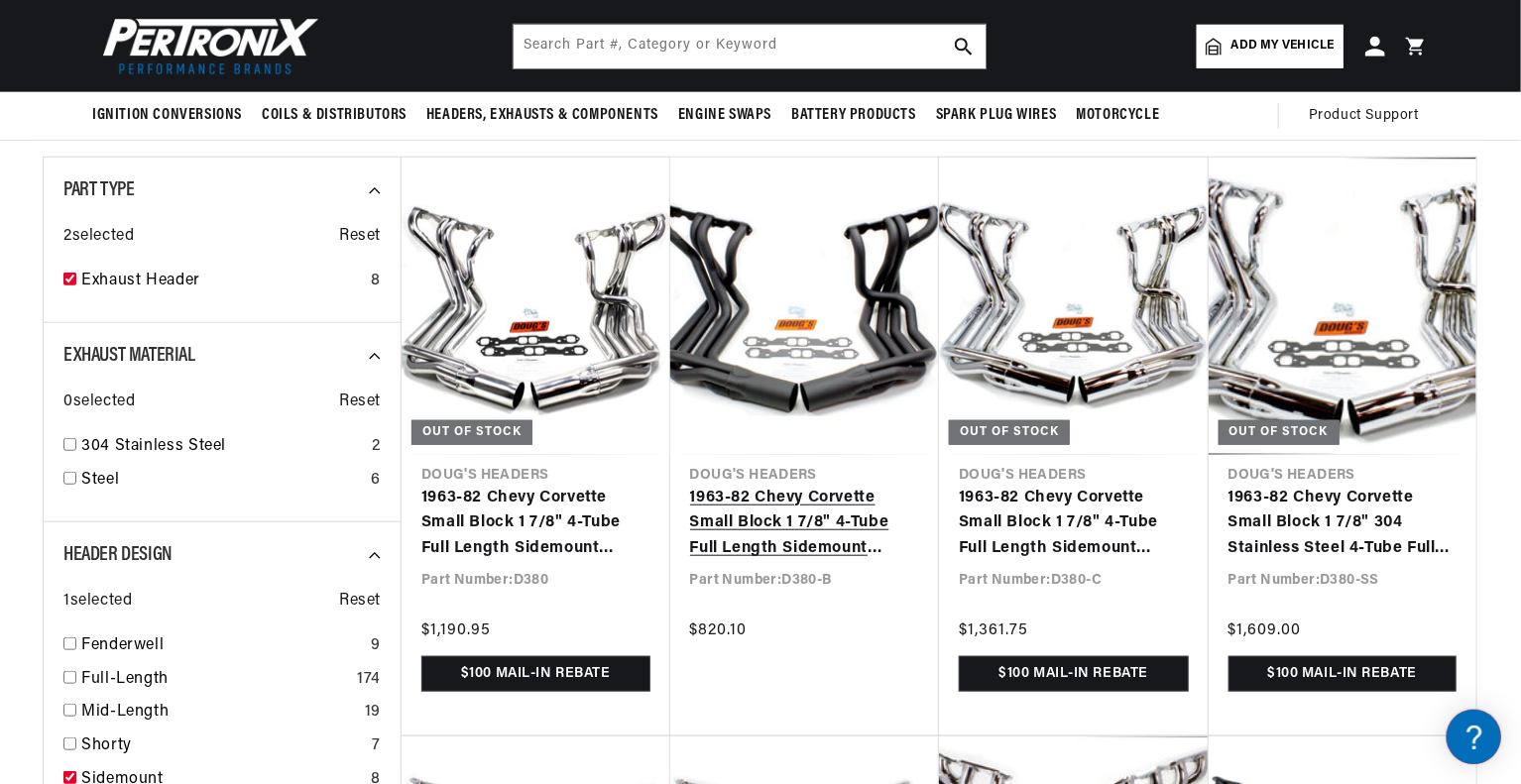 click on "1963-82 Chevy Corvette Small Block 1 7/8" 4-Tube Full Length Sidemount Header with Hi-Temp Black Coating" at bounding box center [805, 523] 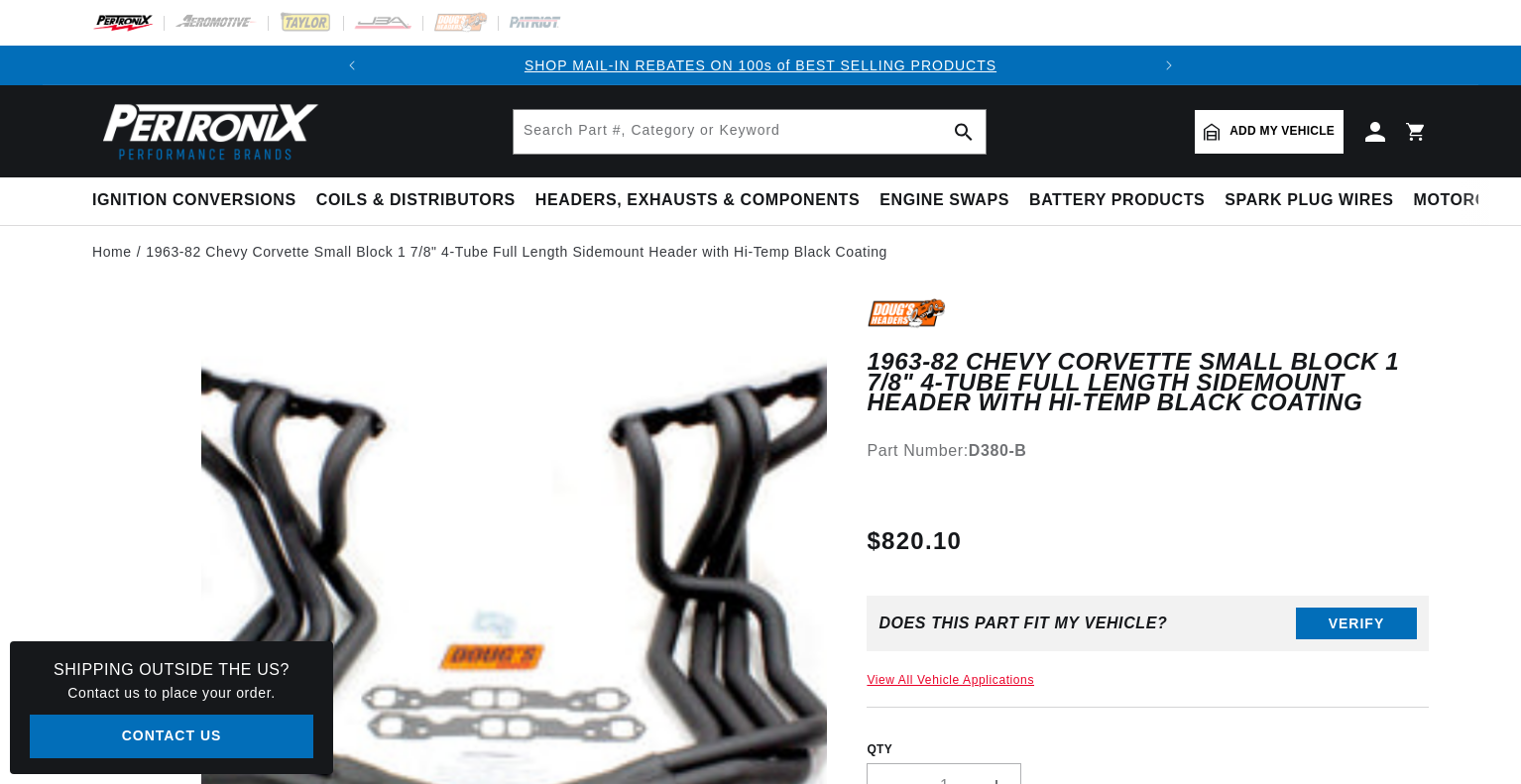 scroll, scrollTop: 0, scrollLeft: 0, axis: both 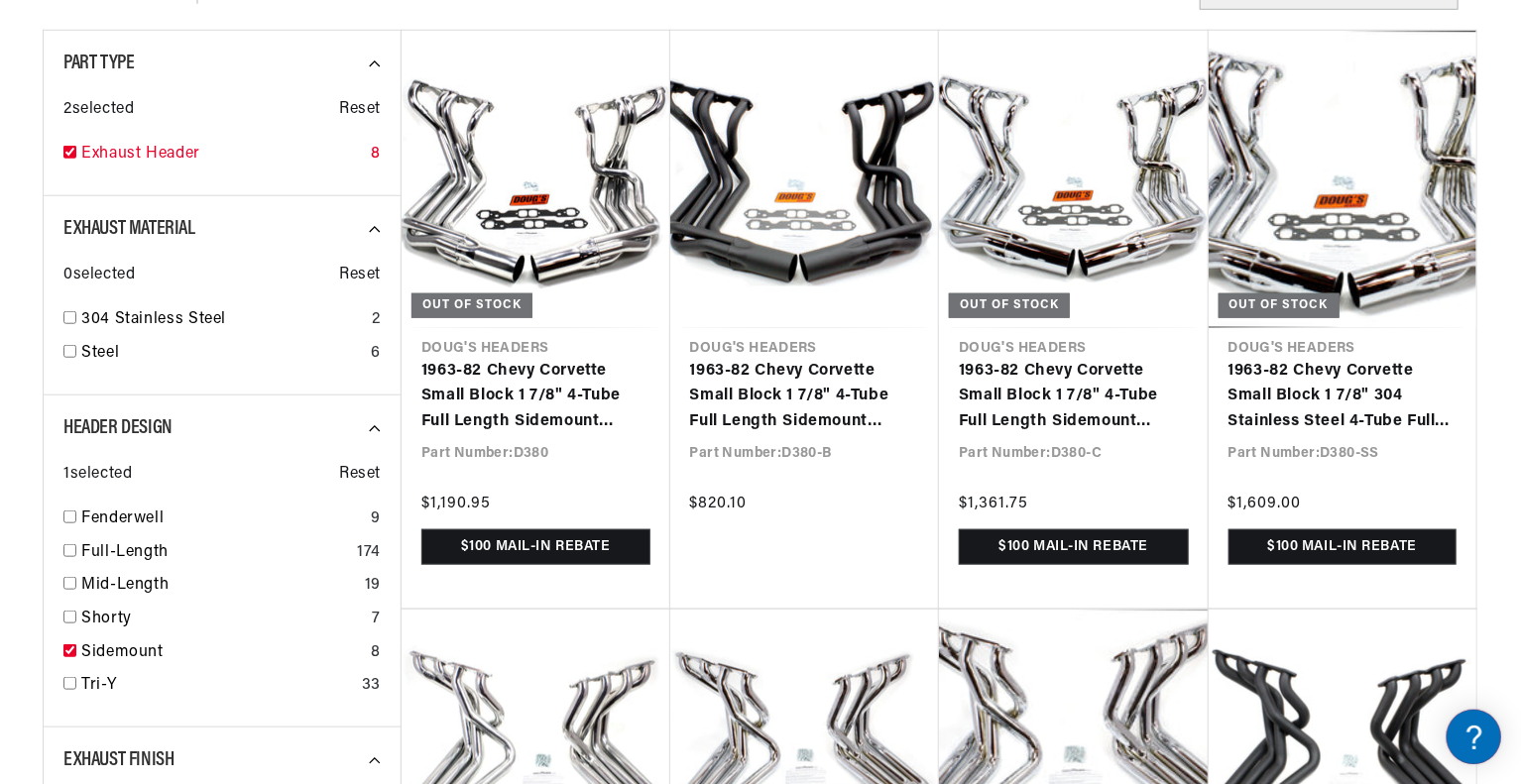 click on "Exhaust Header 8" at bounding box center [222, 159] 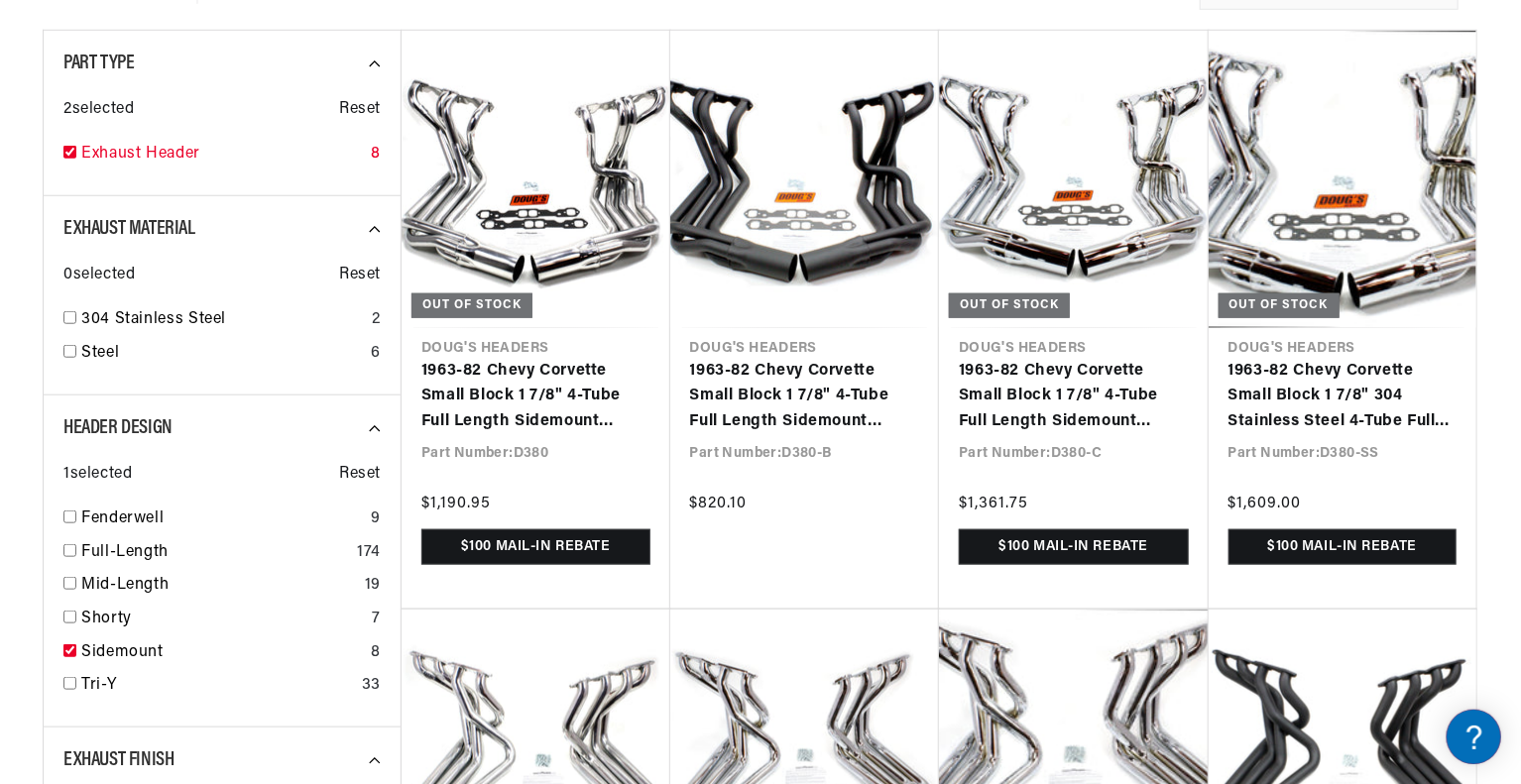 scroll, scrollTop: 0, scrollLeft: 740, axis: horizontal 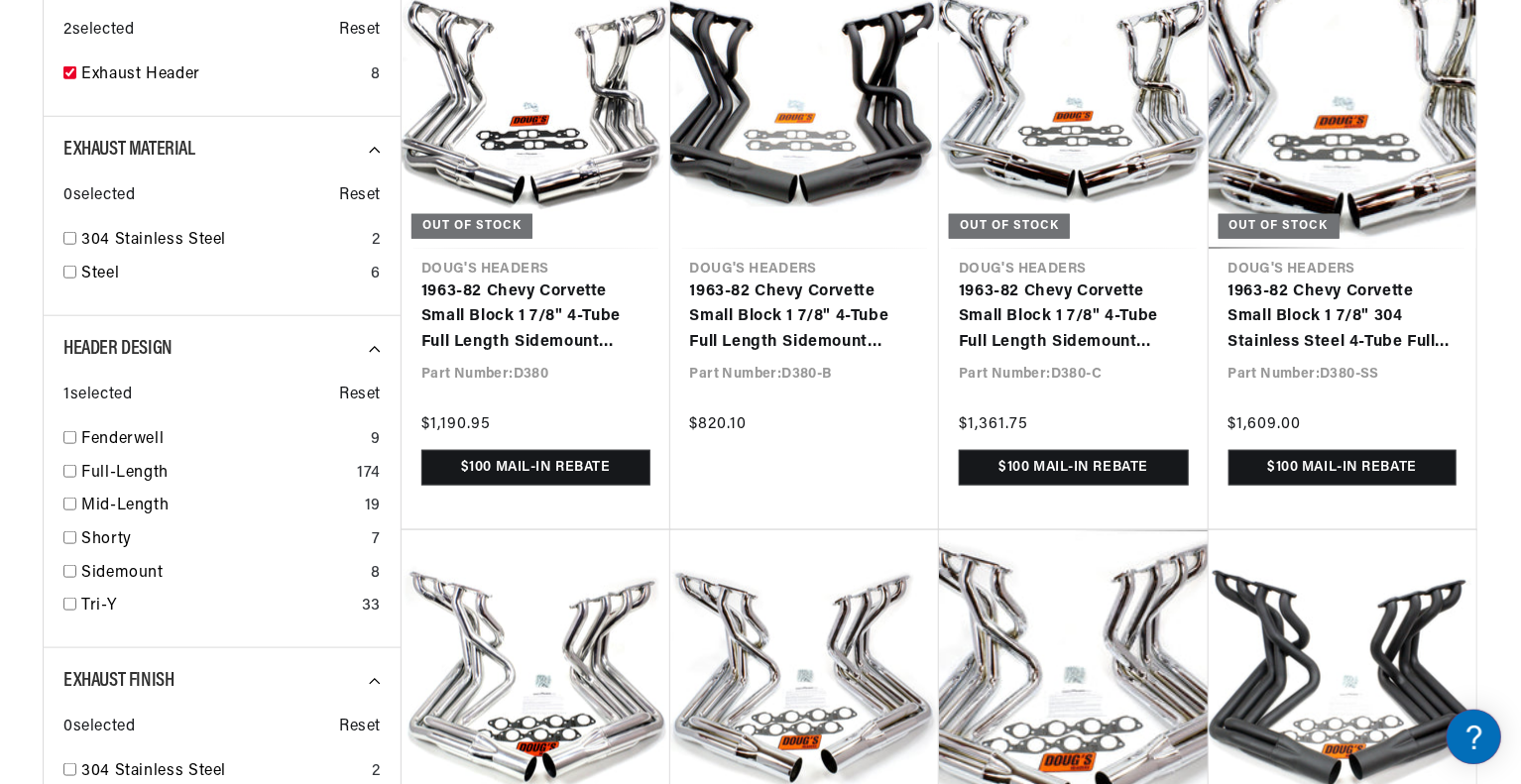 checkbox on "false" 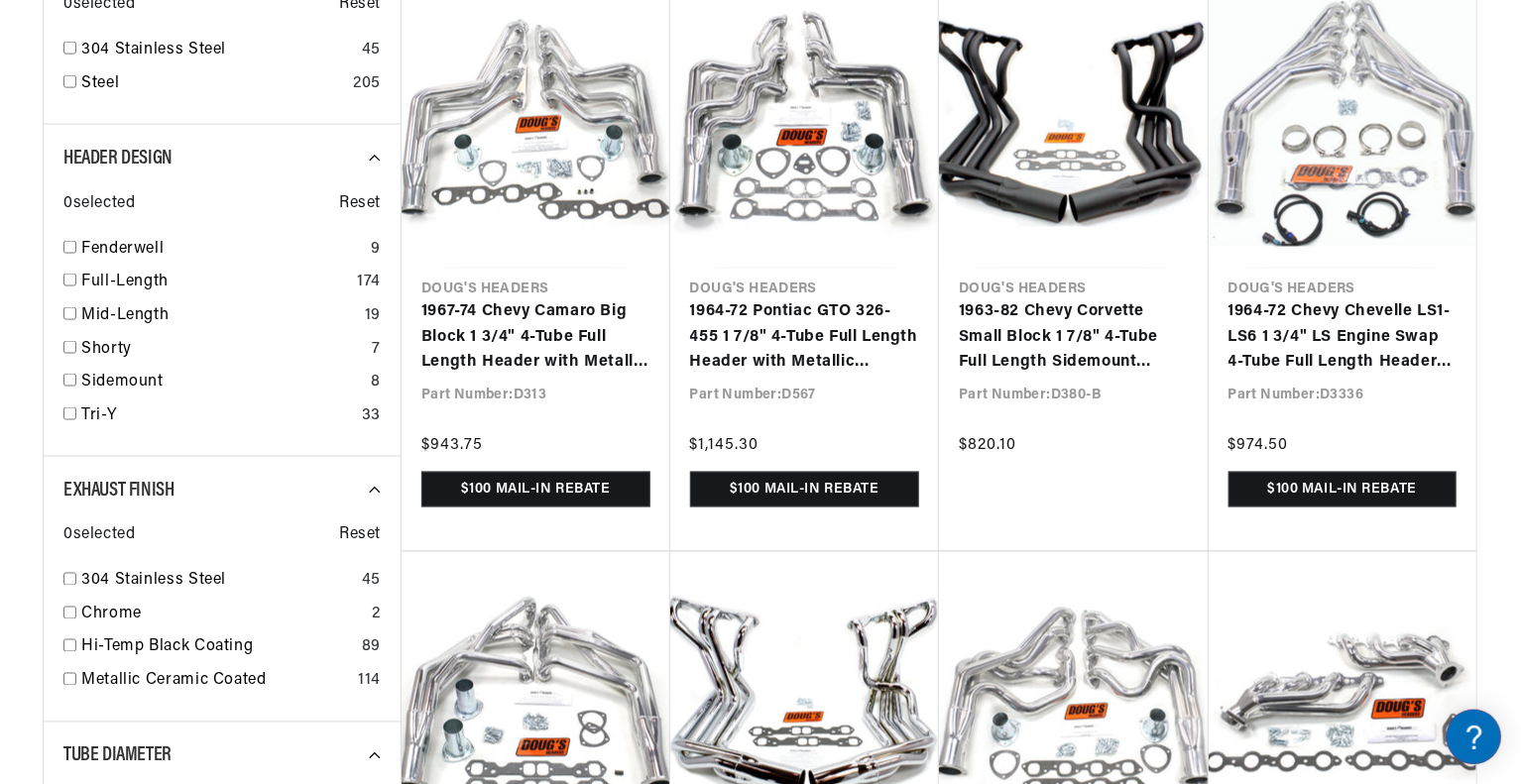 scroll, scrollTop: 1411, scrollLeft: 0, axis: vertical 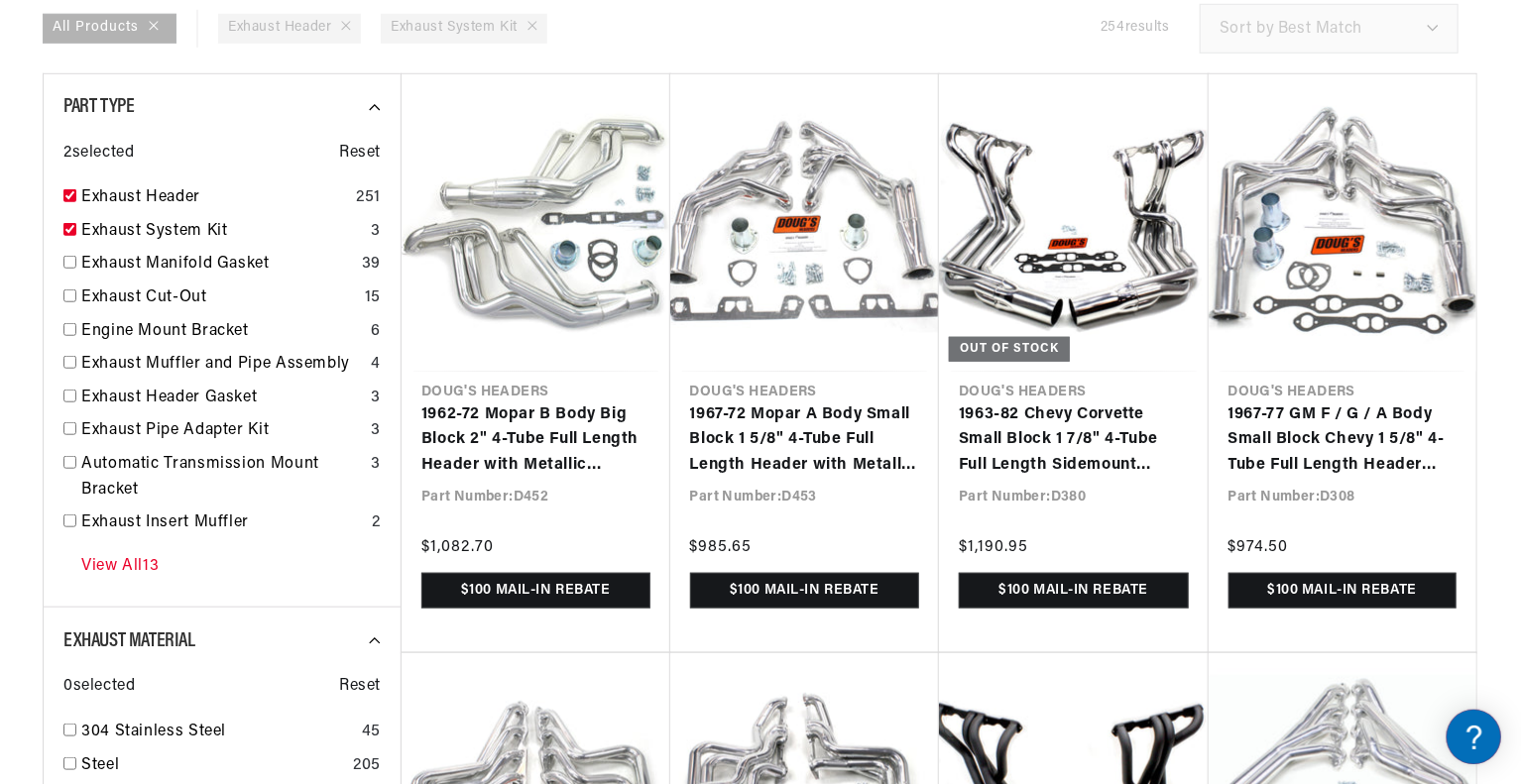 click on "View All  13" at bounding box center [120, 567] 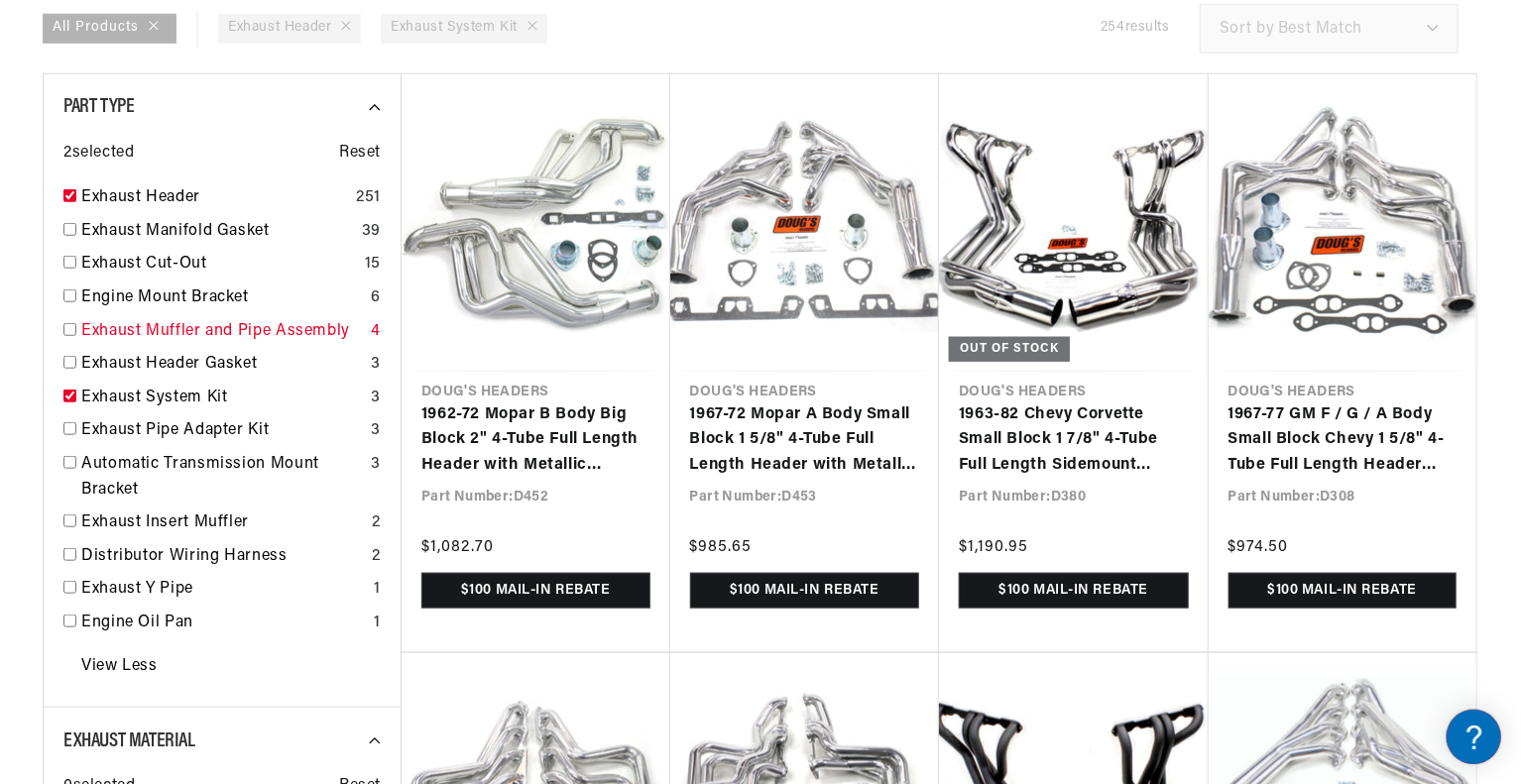 scroll, scrollTop: 0, scrollLeft: 0, axis: both 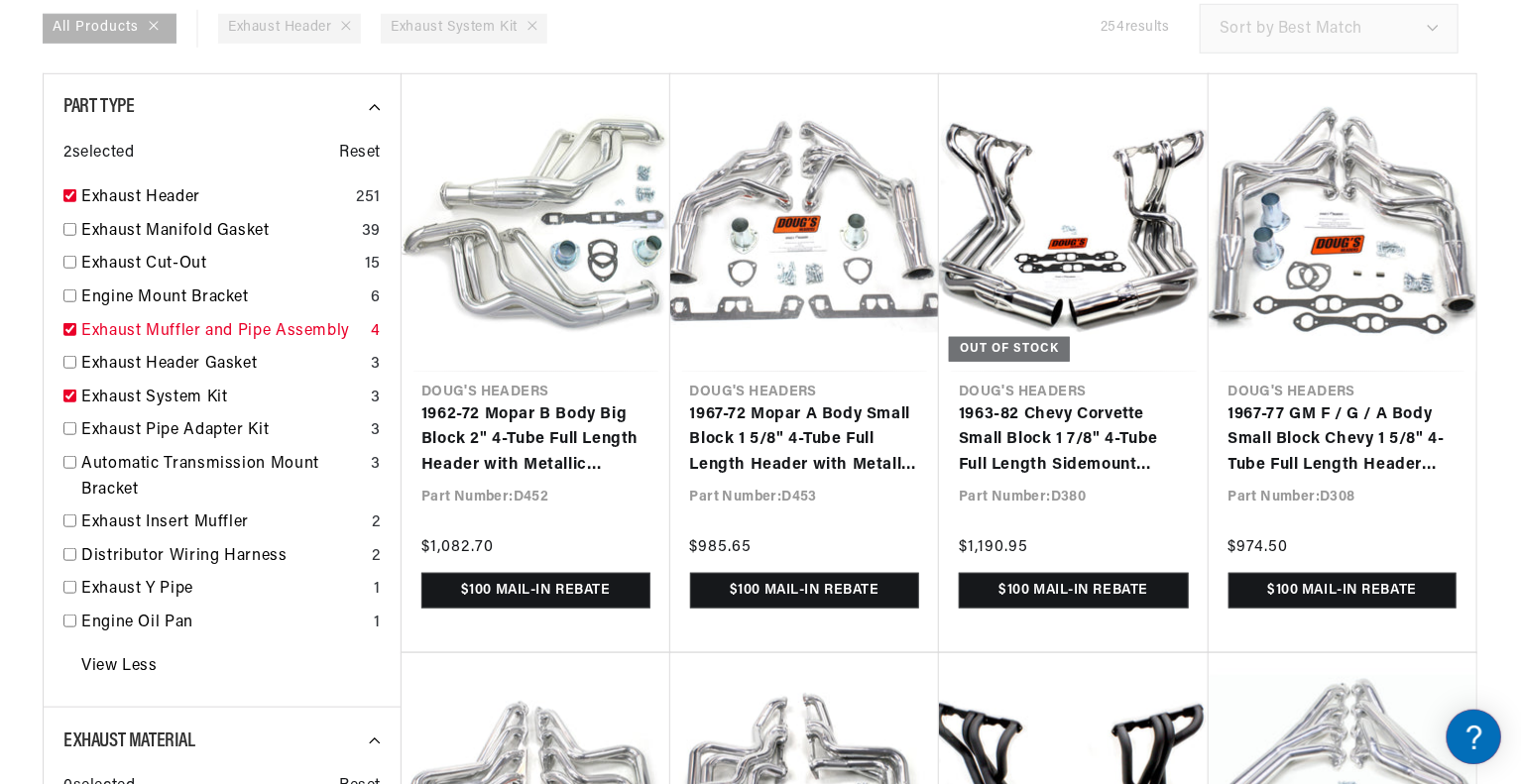 checkbox on "true" 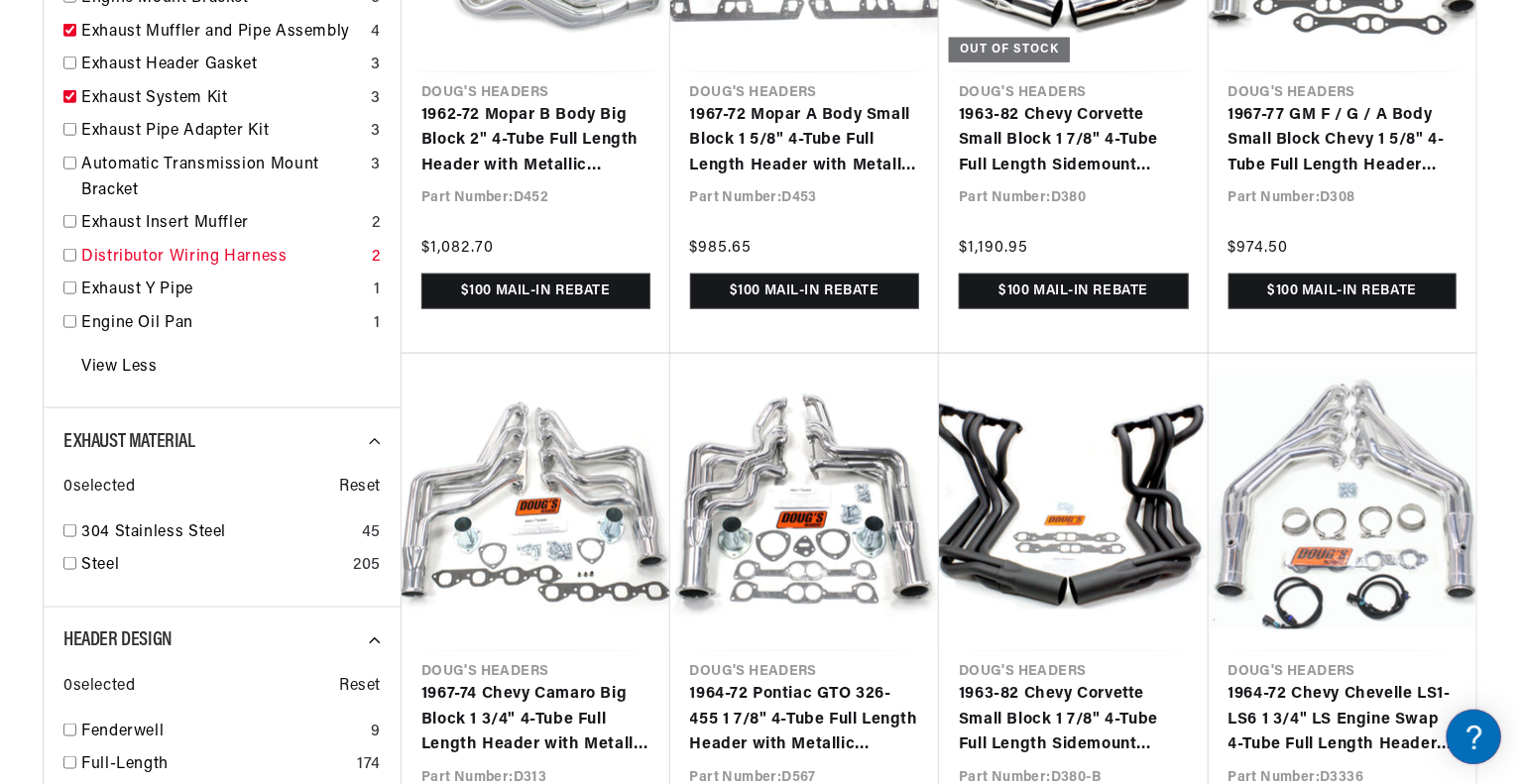 scroll, scrollTop: 1019, scrollLeft: 0, axis: vertical 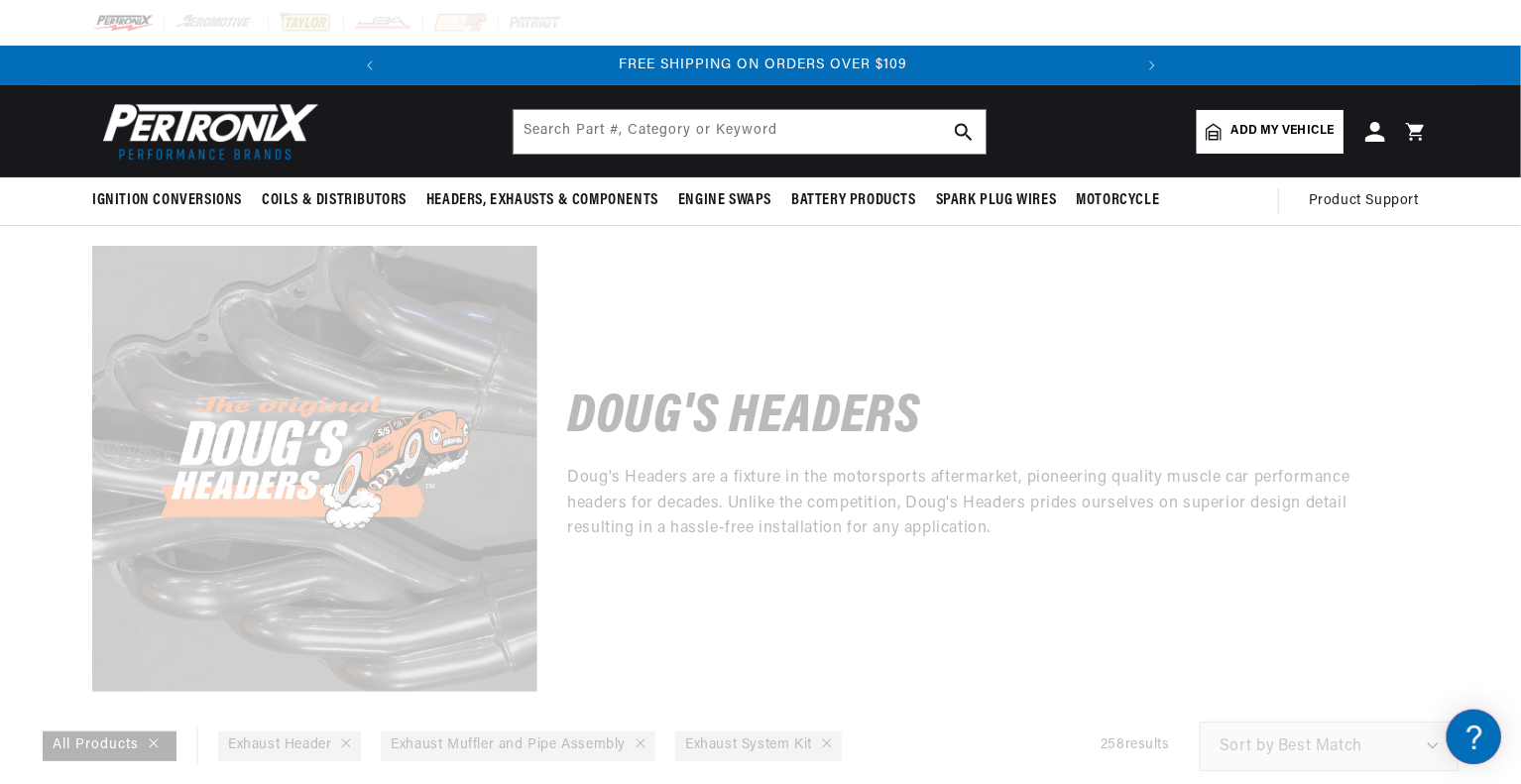click at bounding box center [760, 392] 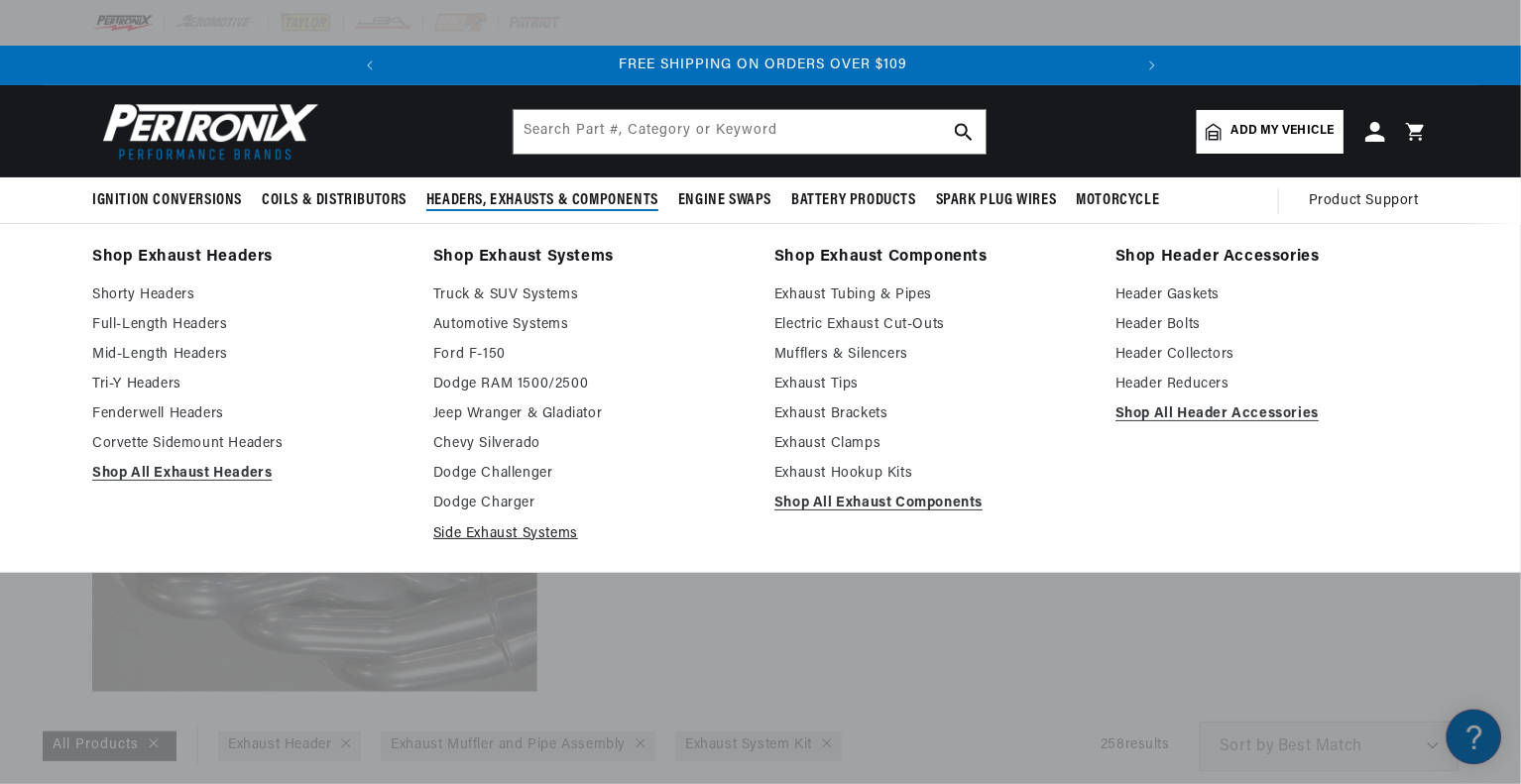 click on "Side Exhaust Systems" at bounding box center [590, 534] 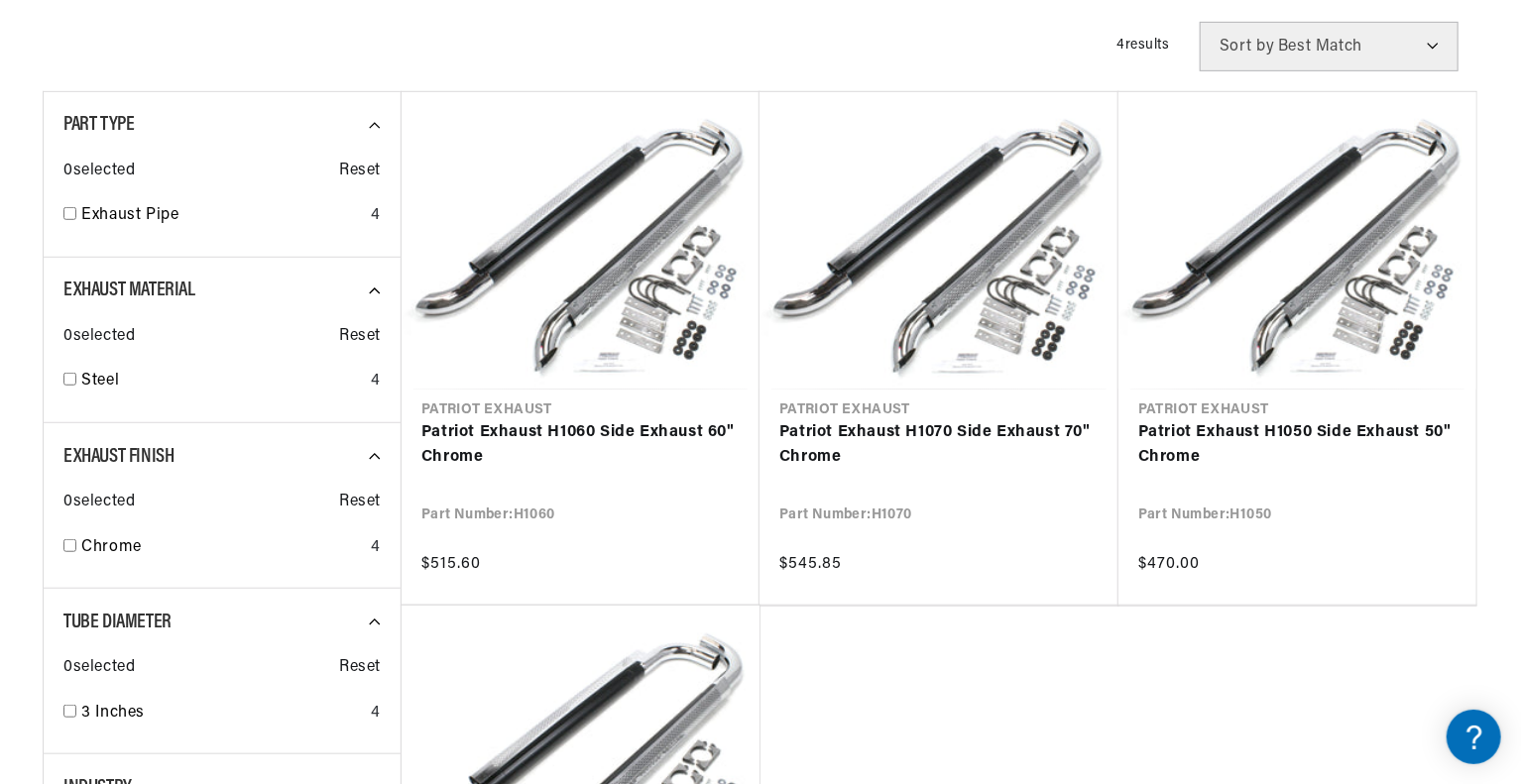 scroll, scrollTop: 538, scrollLeft: 0, axis: vertical 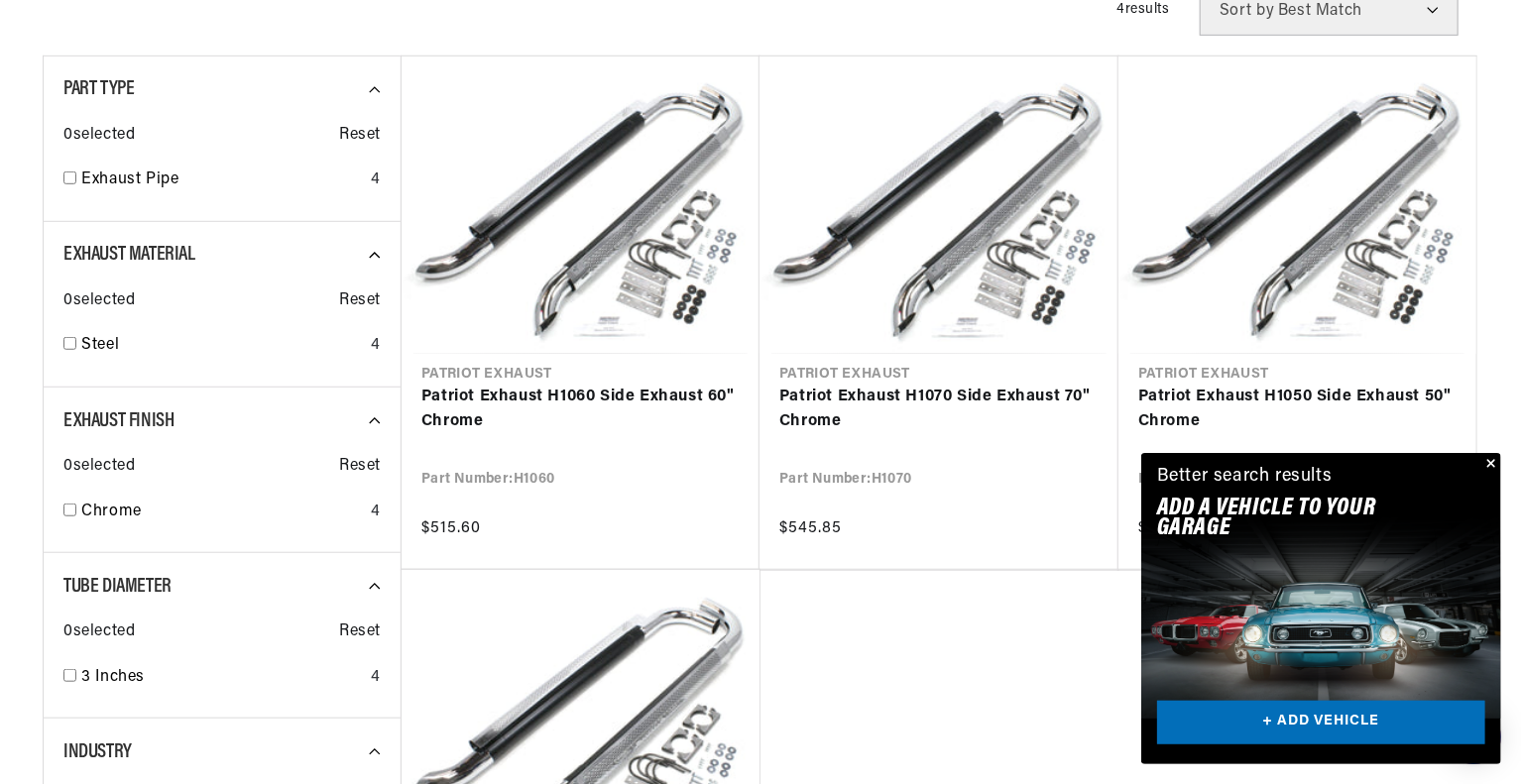 click at bounding box center [1489, 465] 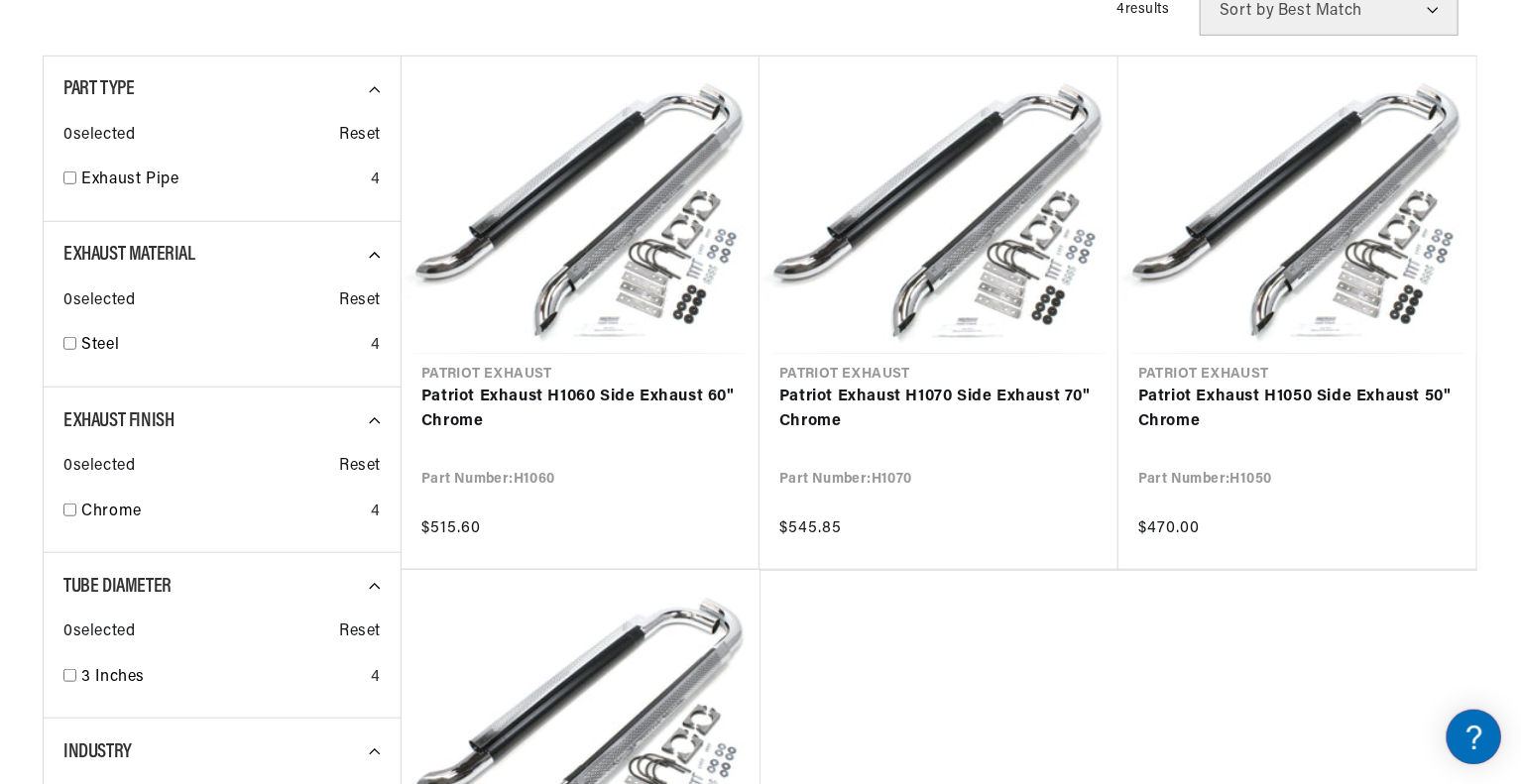scroll, scrollTop: 0, scrollLeft: 740, axis: horizontal 